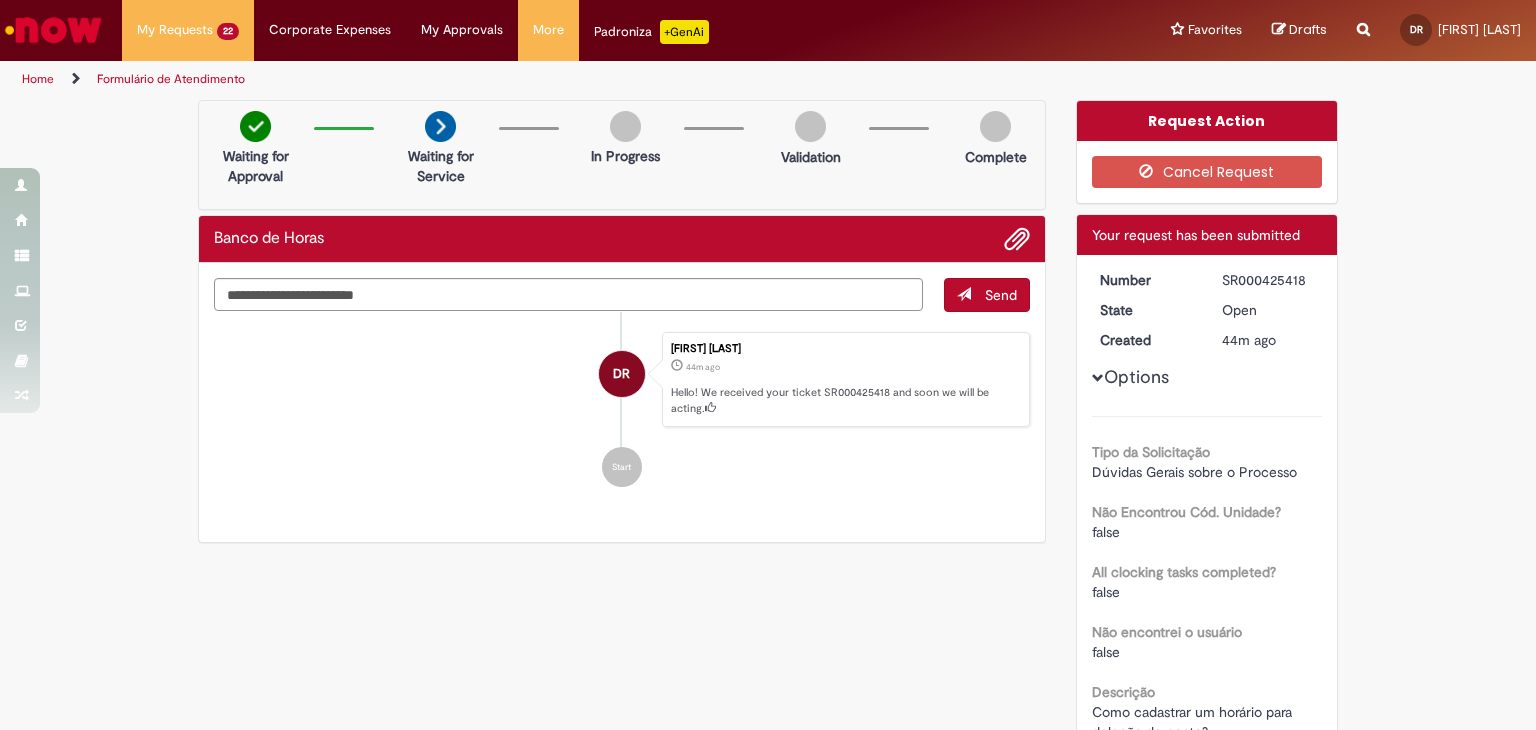 scroll, scrollTop: 0, scrollLeft: 0, axis: both 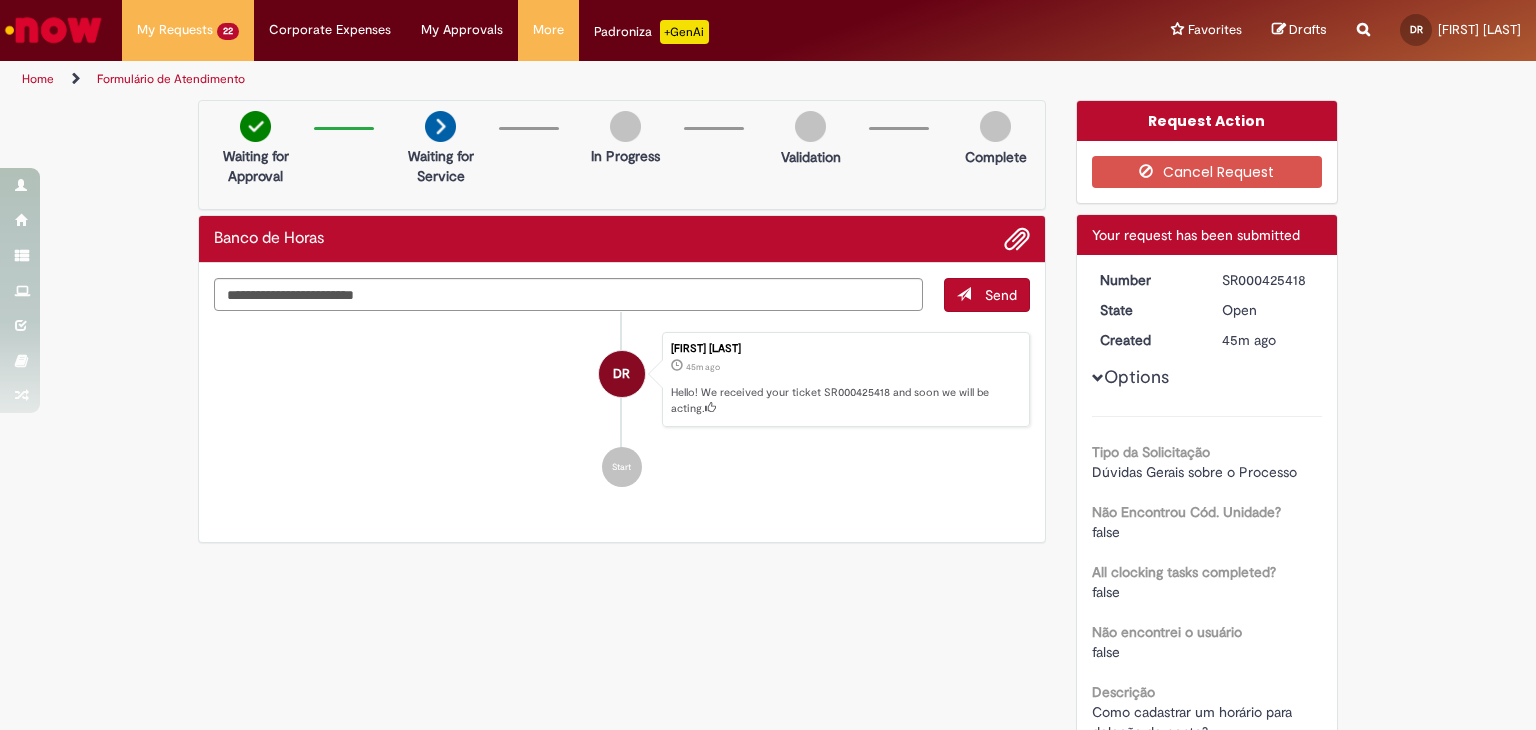 click on "Send
DR
[FIRST] [LAST]
45m ago 45 minutes ago
Hello! We received your ticket SR000425418 and soon we will be acting.
Start" at bounding box center [622, 403] 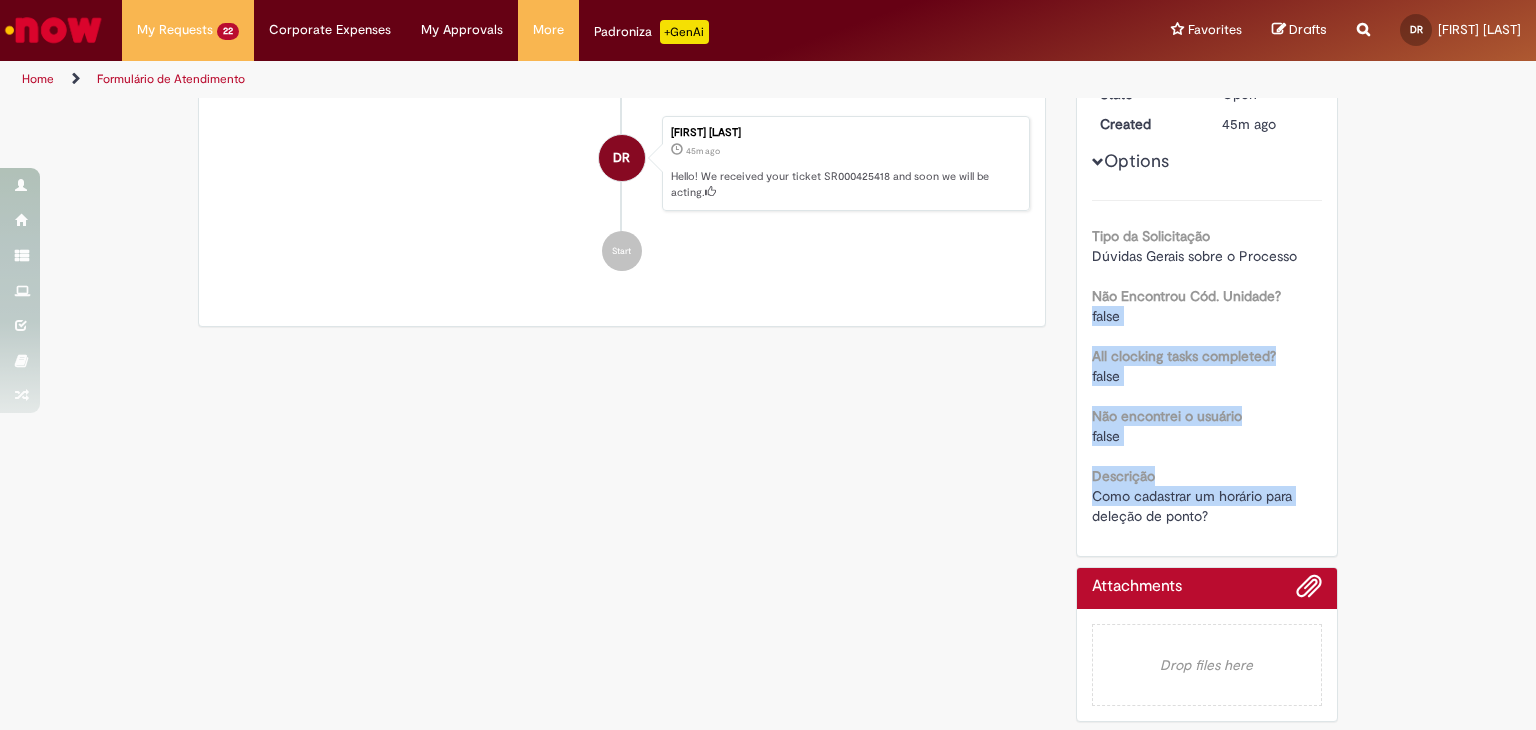 drag, startPoint x: 1061, startPoint y: 318, endPoint x: 1056, endPoint y: 508, distance: 190.06578 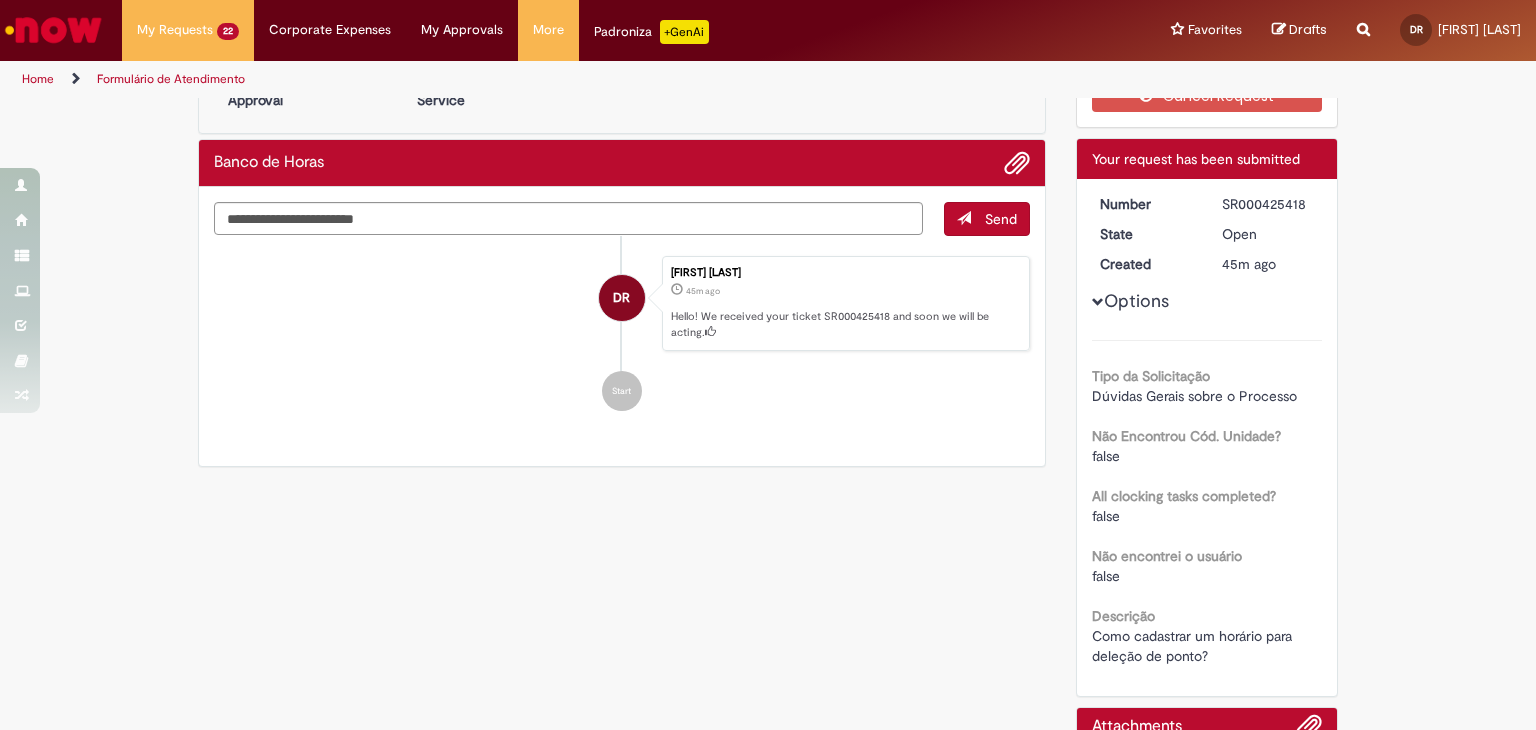 scroll, scrollTop: 0, scrollLeft: 0, axis: both 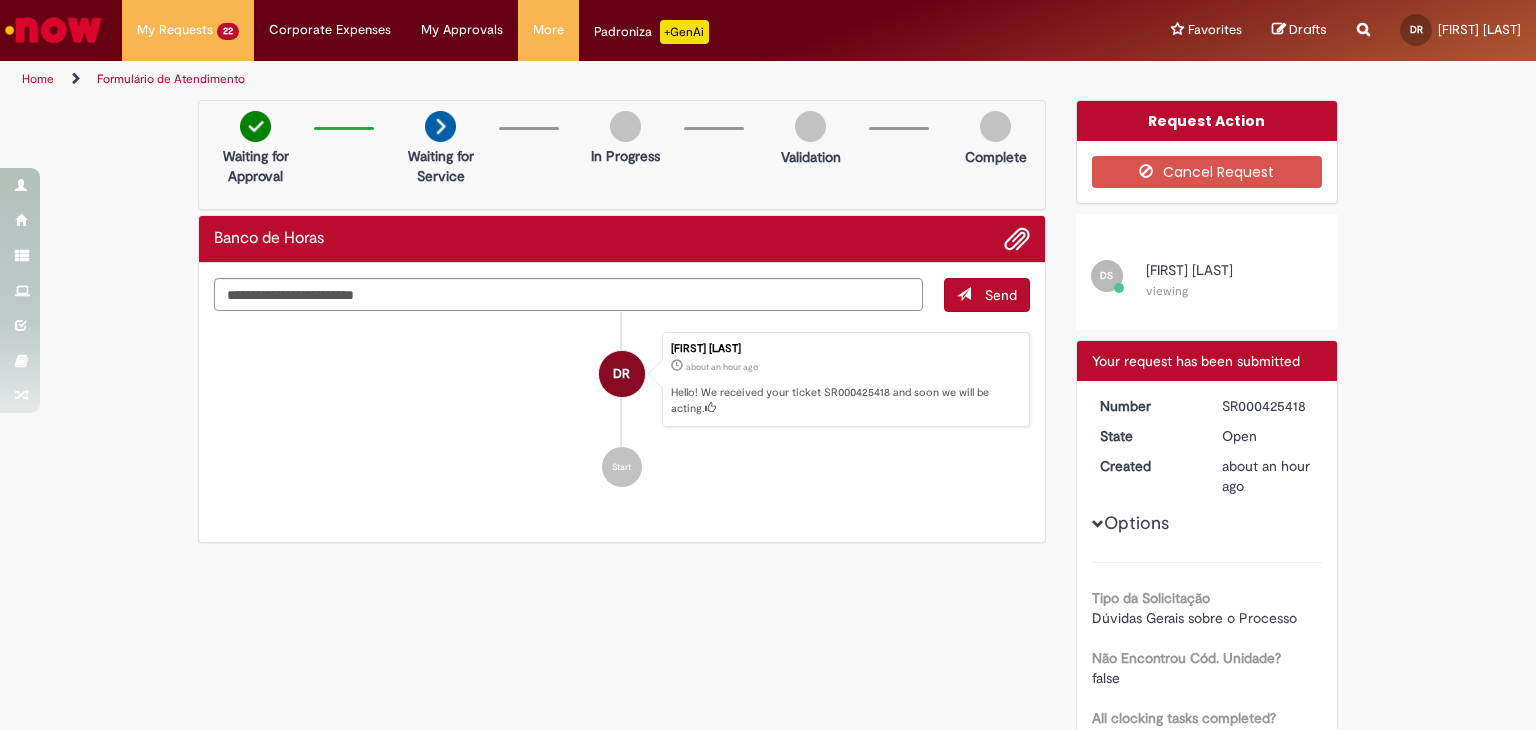 click on "Start" at bounding box center [622, 467] 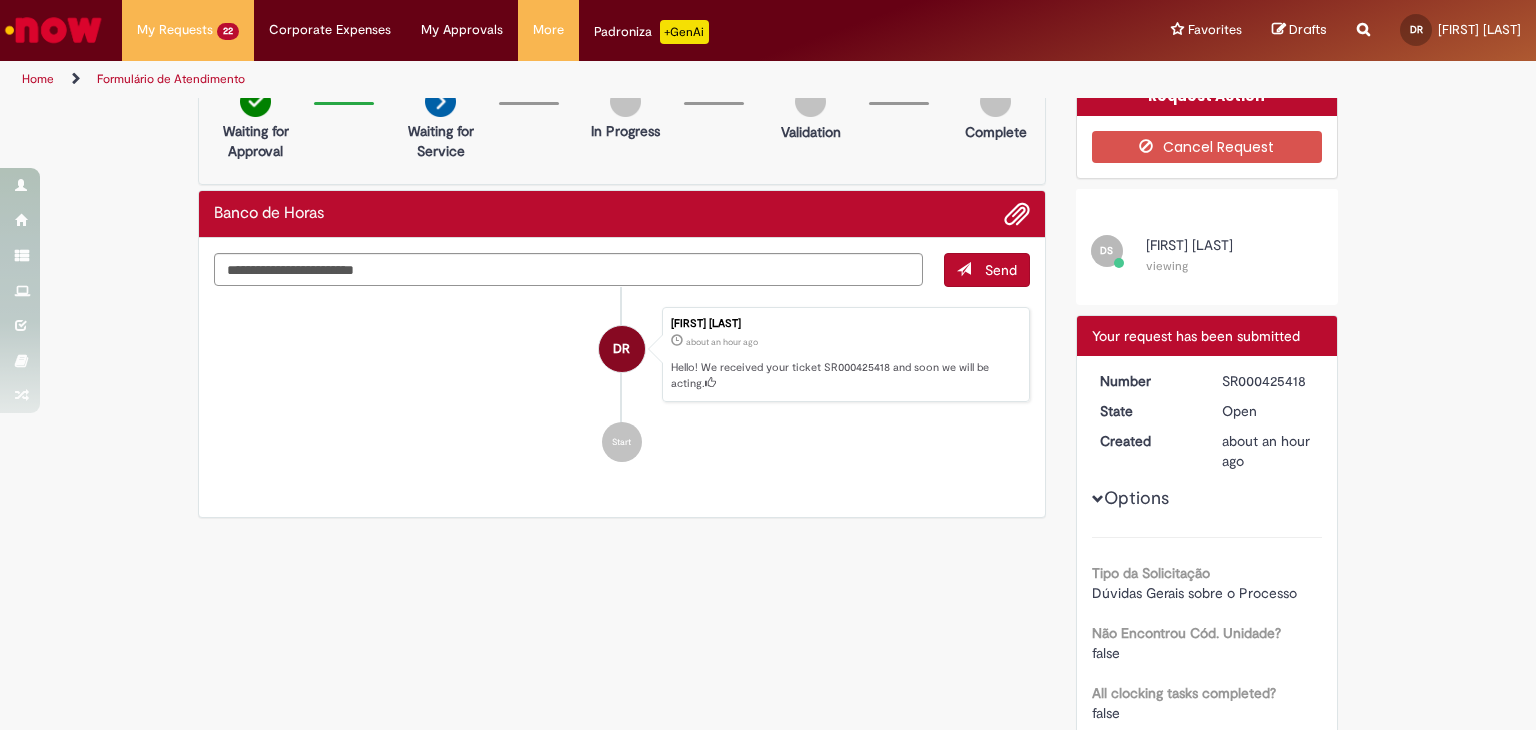 scroll, scrollTop: 0, scrollLeft: 0, axis: both 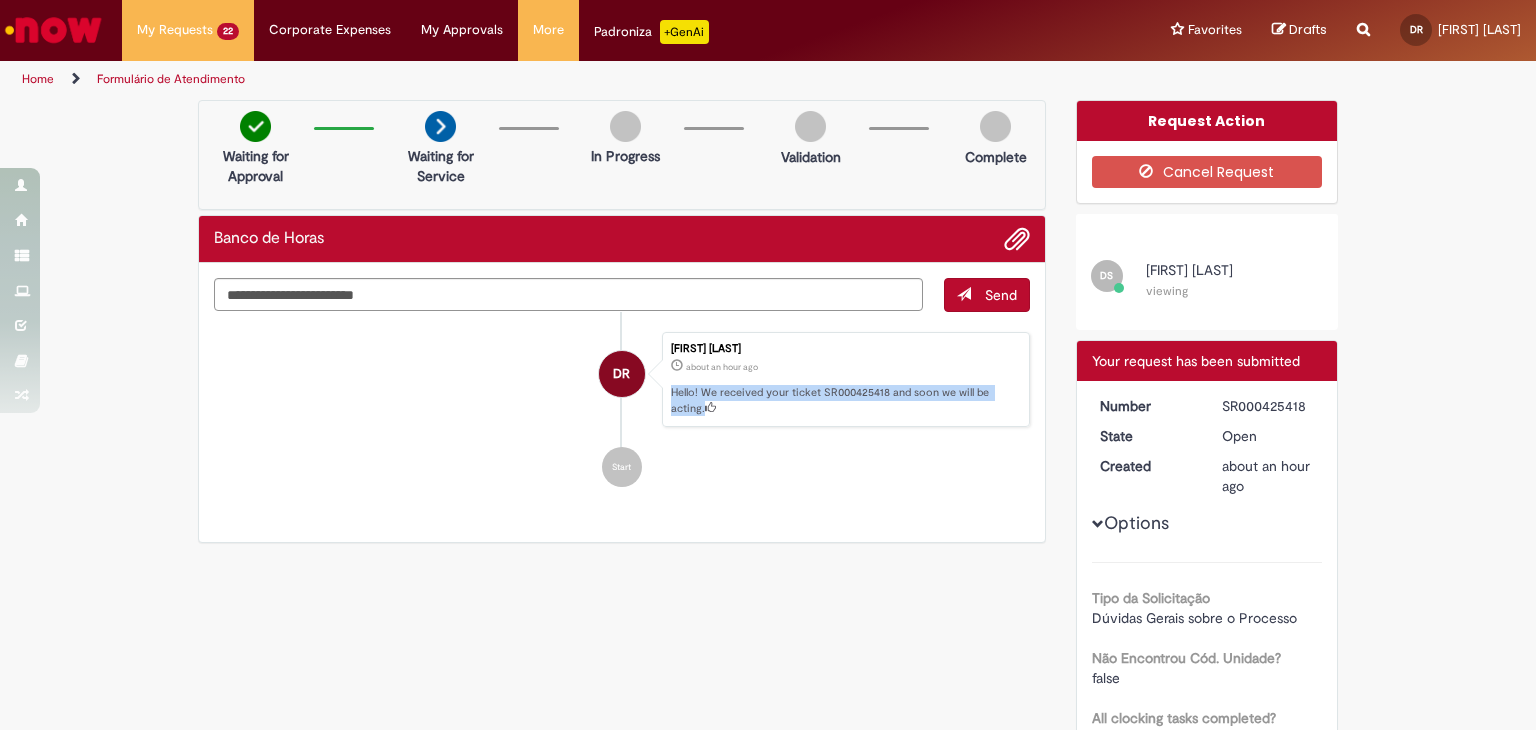 drag, startPoint x: 841, startPoint y: 354, endPoint x: 851, endPoint y: 440, distance: 86.579445 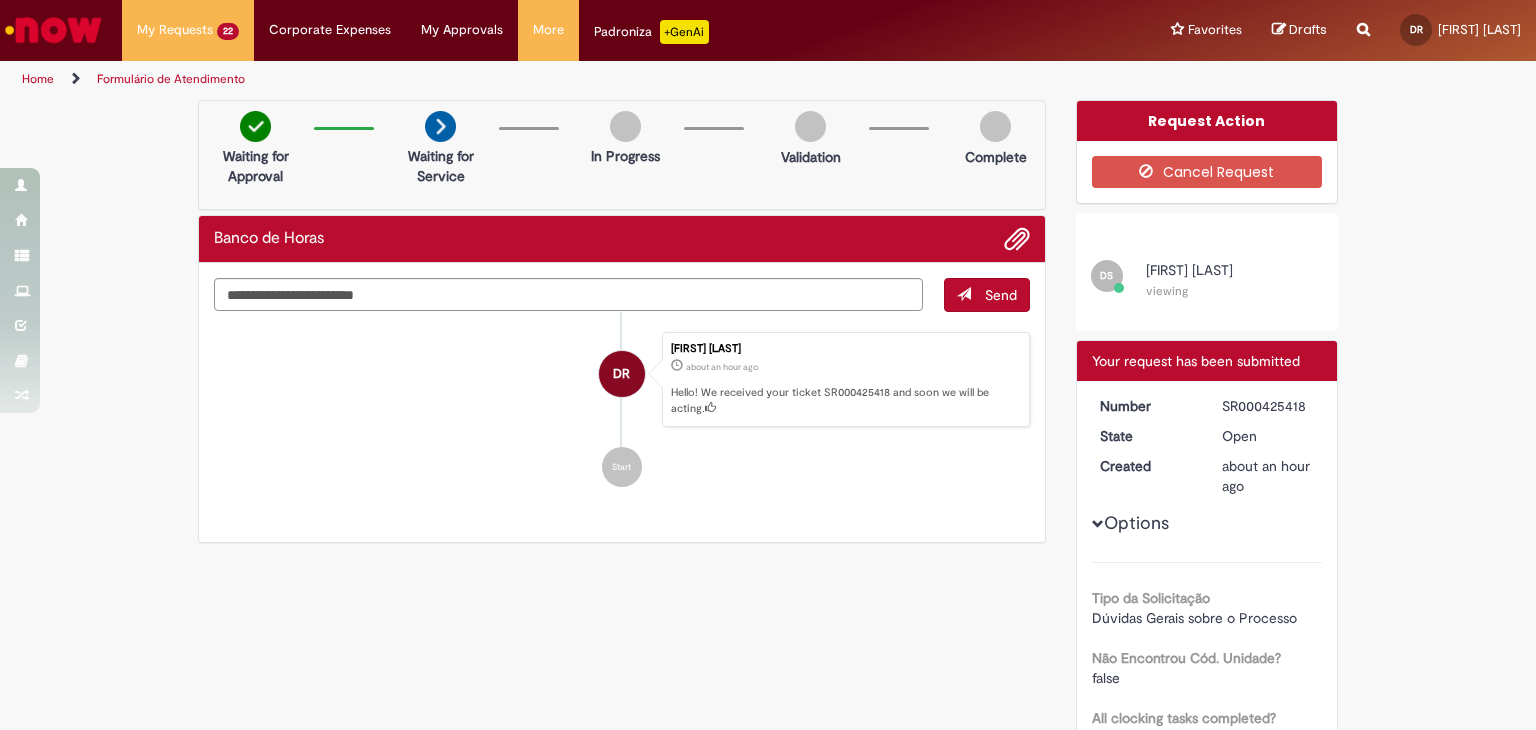 click on "DR
[FIRST] [LAST]
about an hour ago about an hour ago
Hello! We received your ticket SR000425418 and soon we will be acting.
Start" at bounding box center (622, 410) 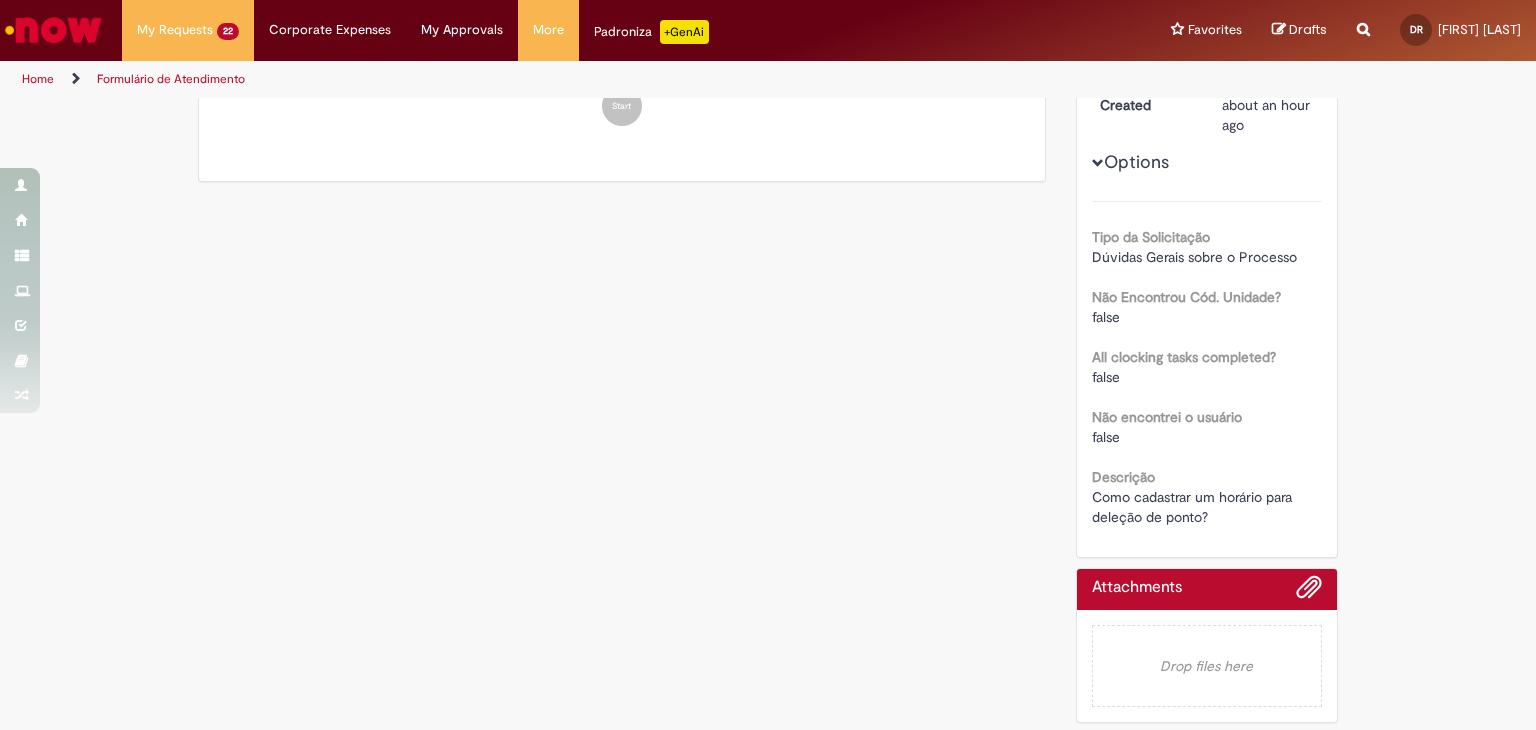 scroll, scrollTop: 0, scrollLeft: 0, axis: both 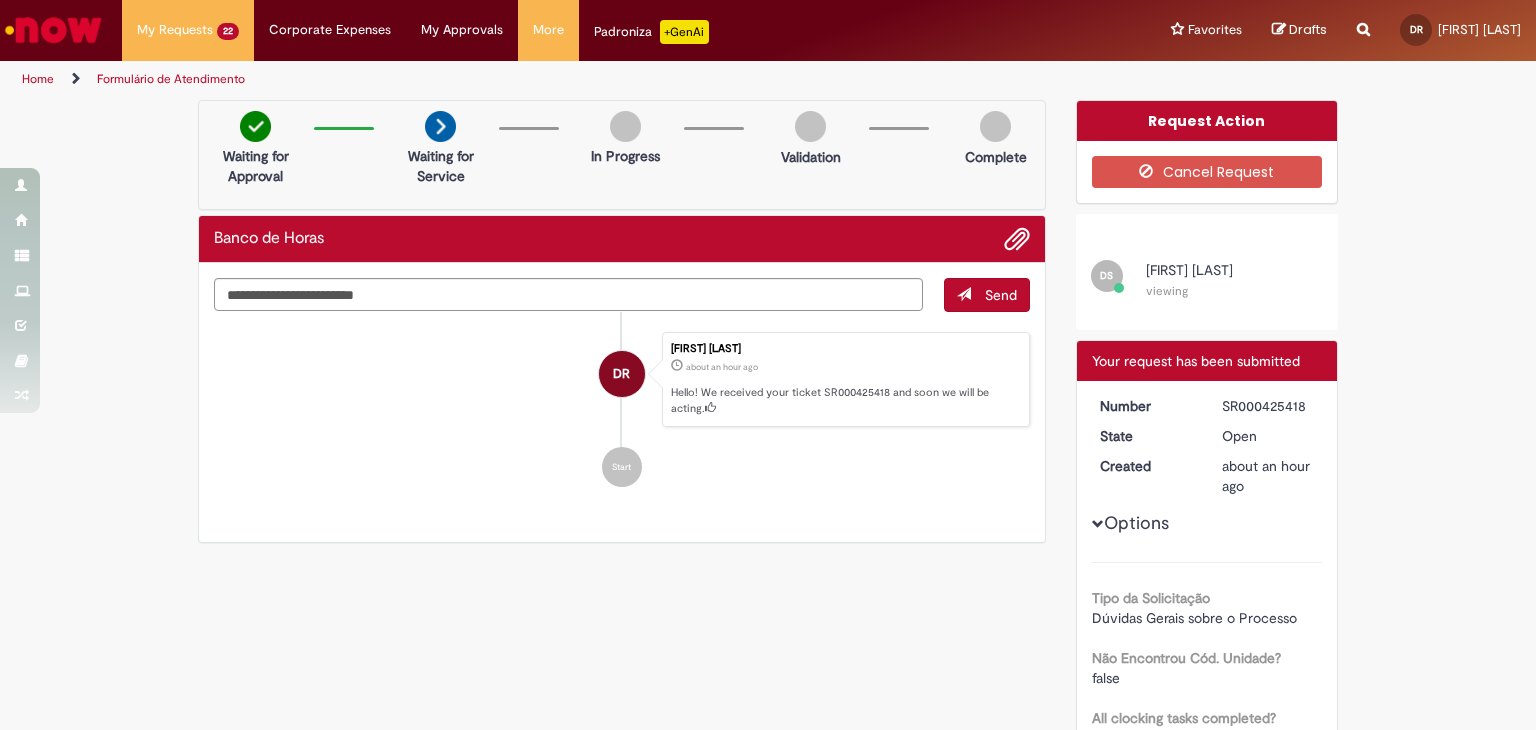 click on "Start" at bounding box center [622, 467] 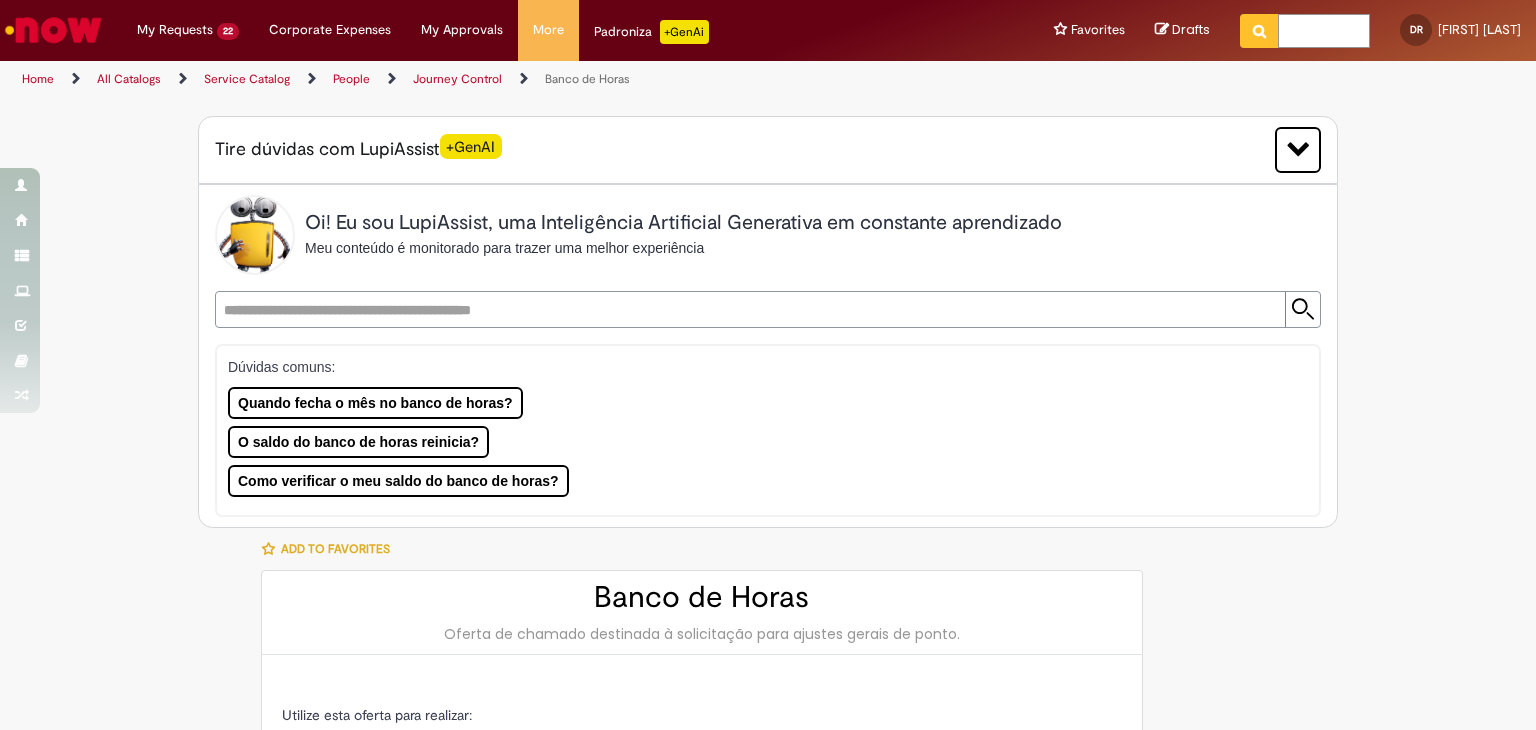 click at bounding box center [1324, 31] 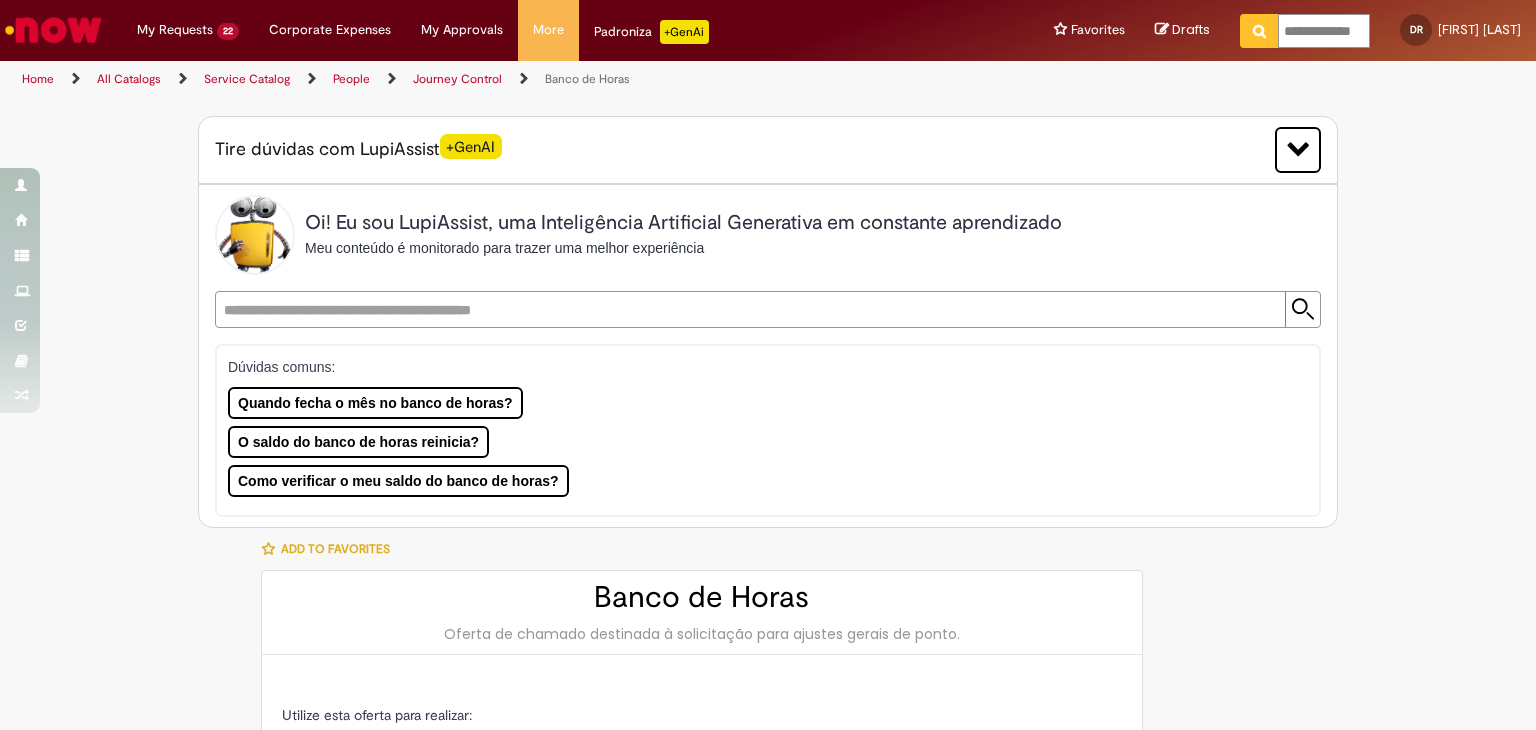 type on "**********" 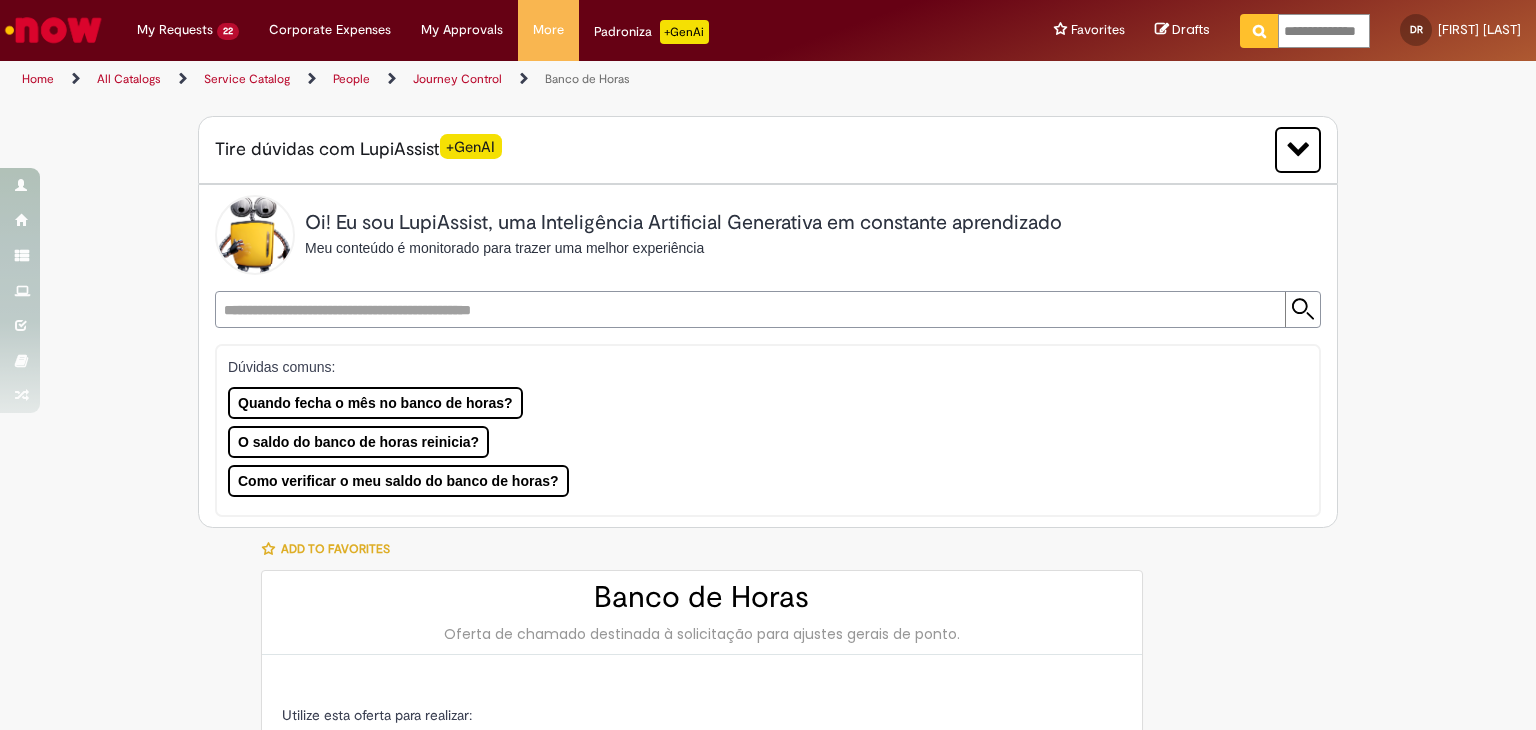 scroll, scrollTop: 0, scrollLeft: 16, axis: horizontal 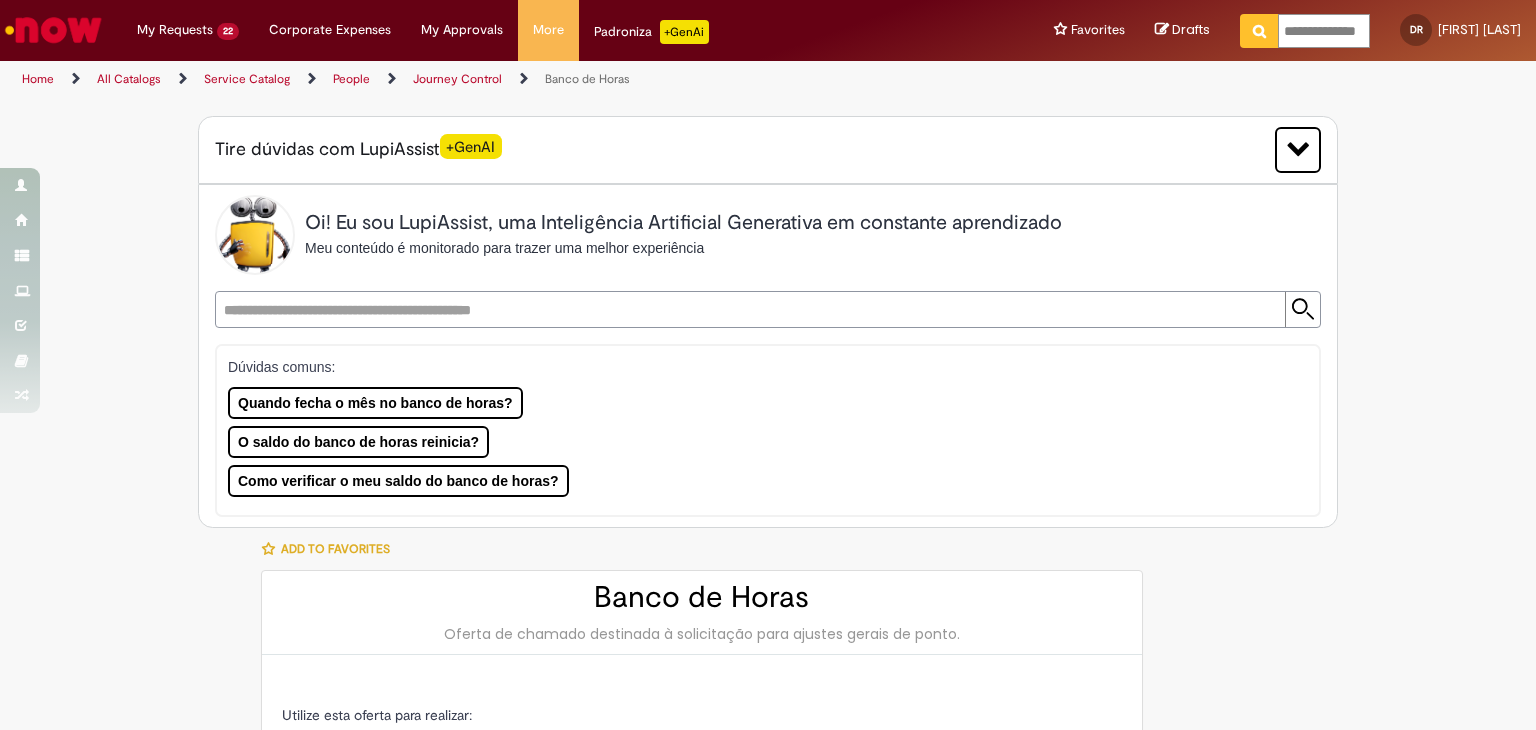 click at bounding box center (1259, 31) 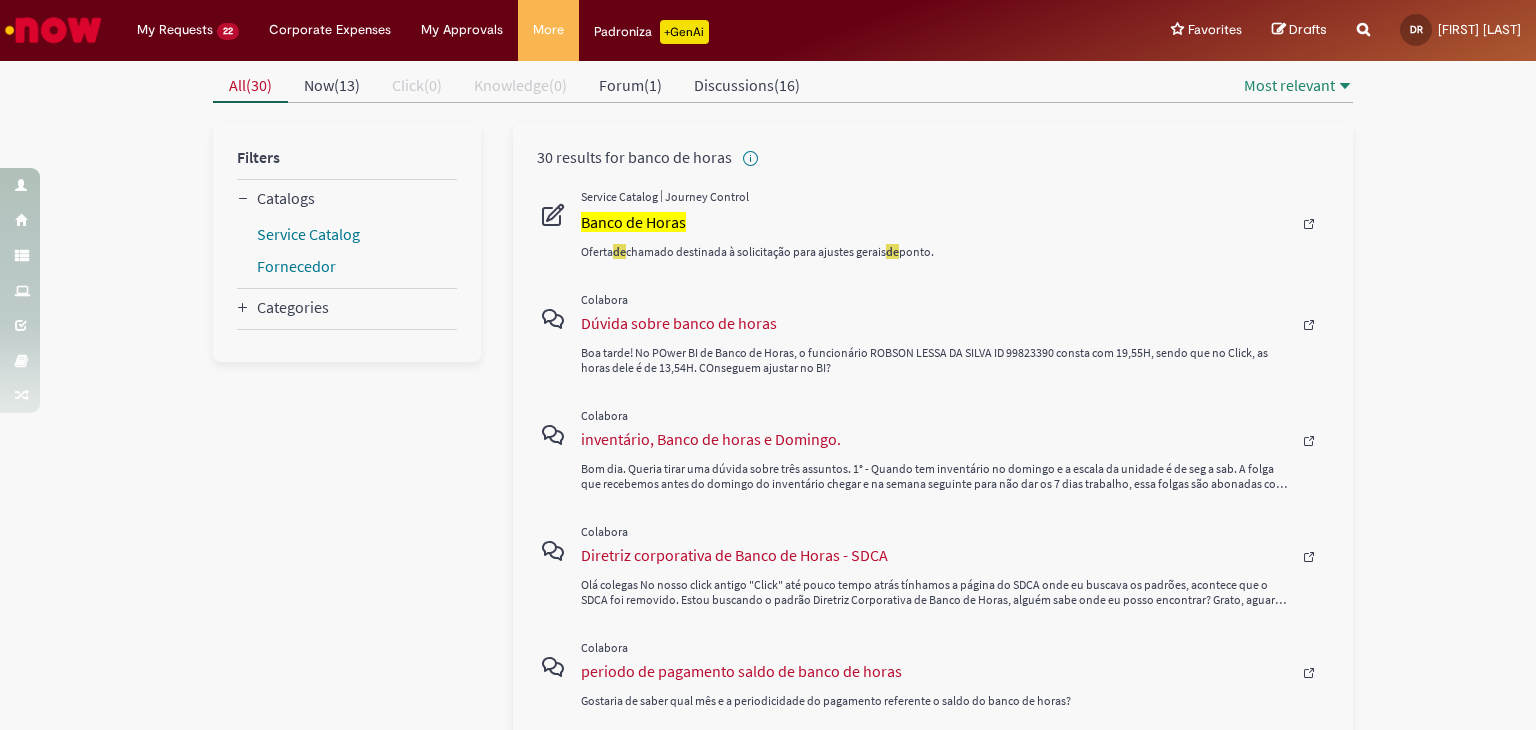 scroll, scrollTop: 0, scrollLeft: 0, axis: both 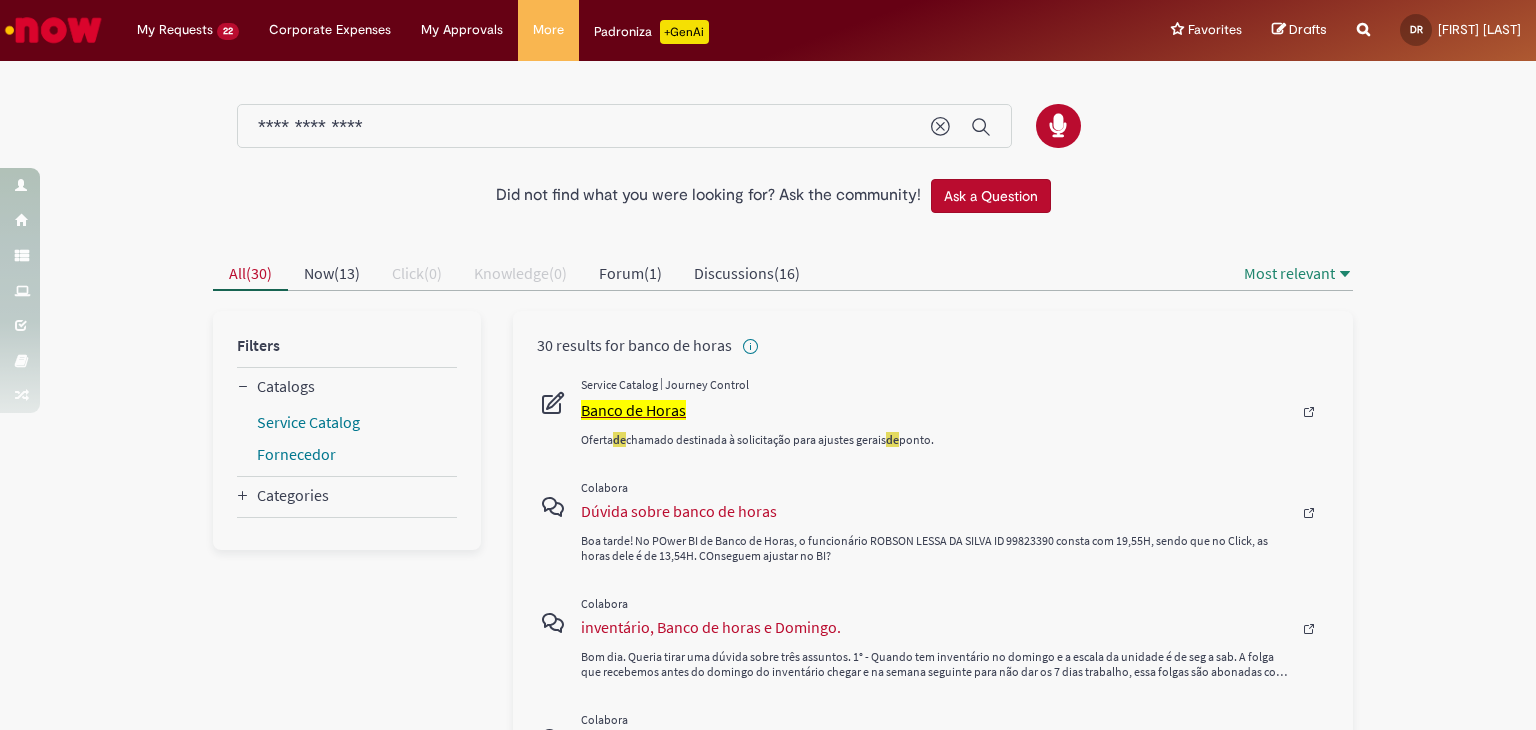 click on "Banco de Horas" at bounding box center [633, 410] 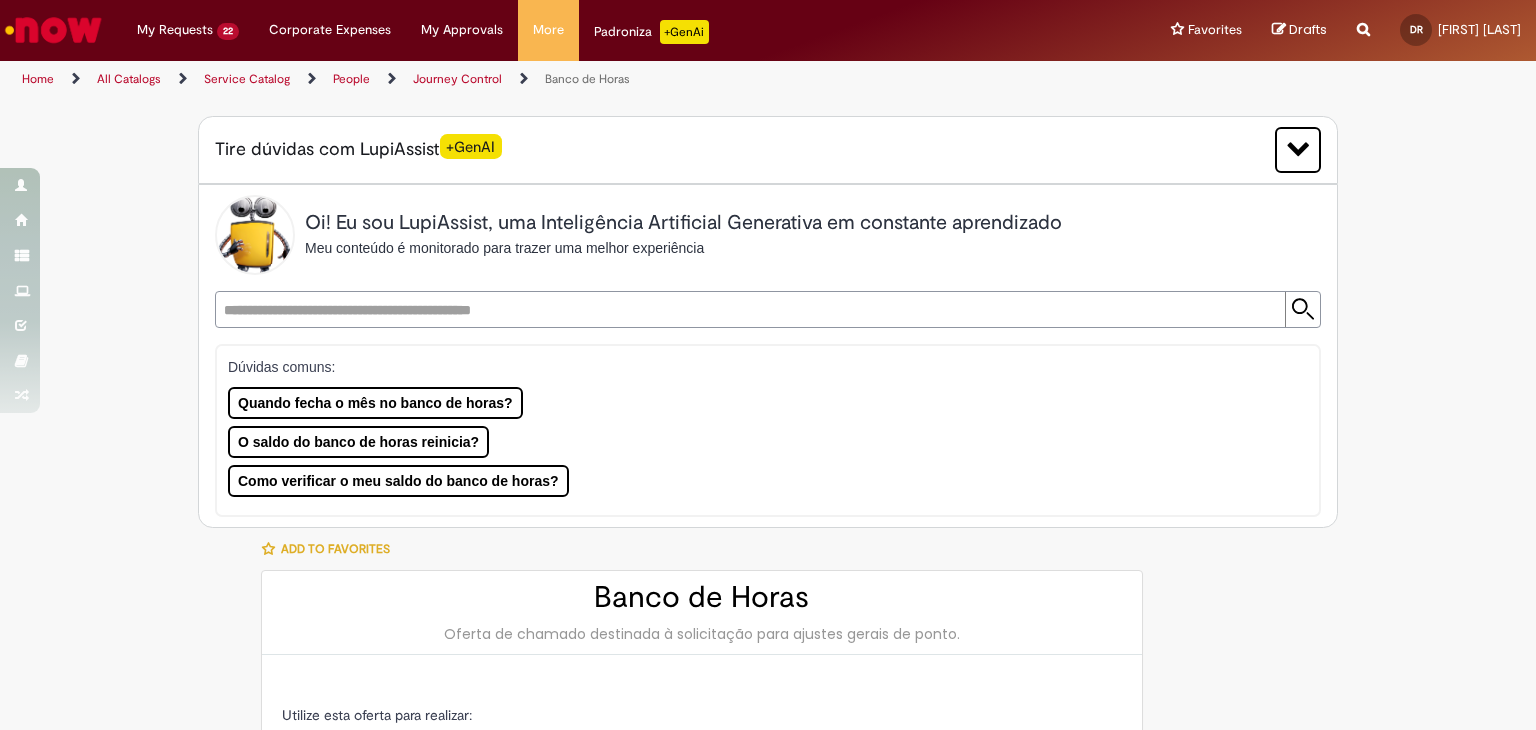 type on "**********" 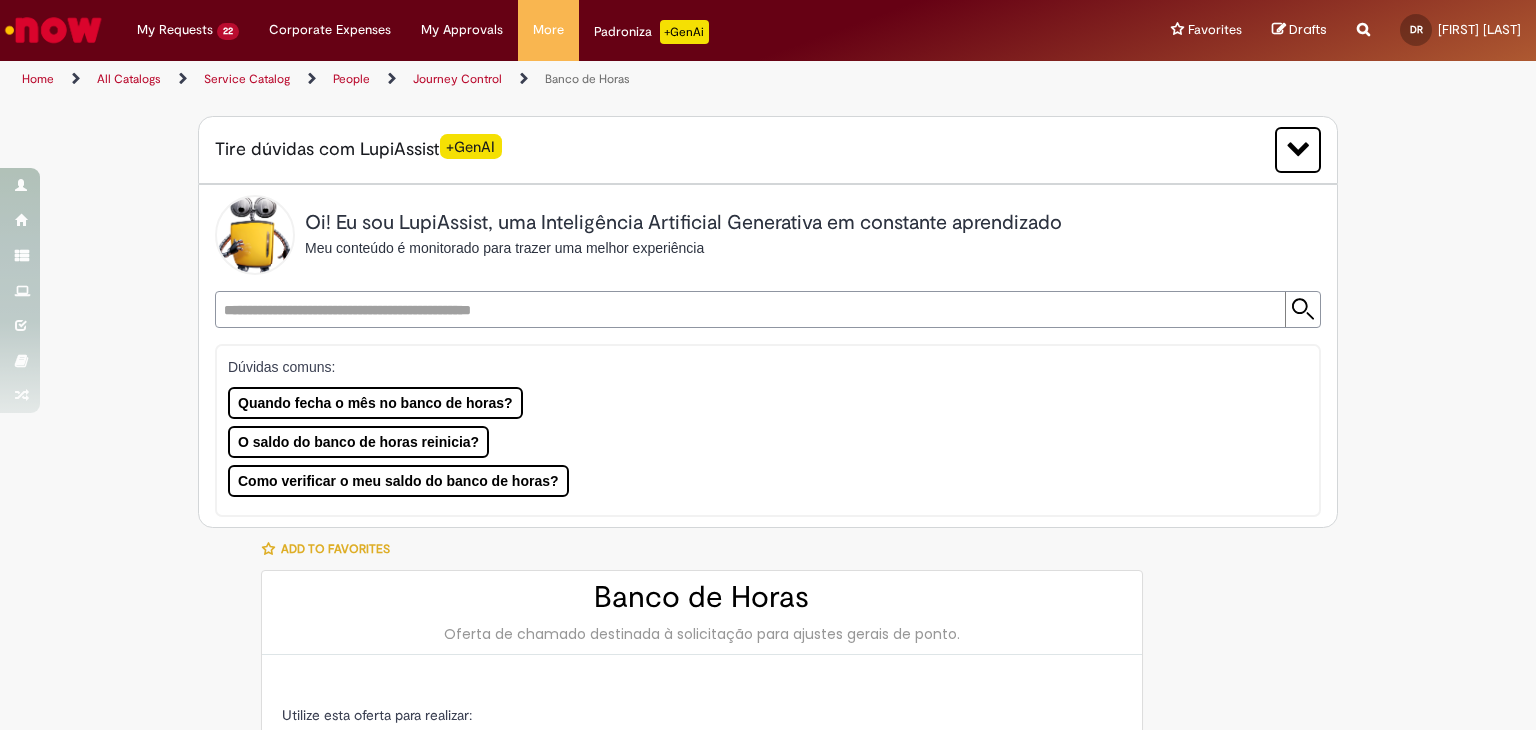 type on "**********" 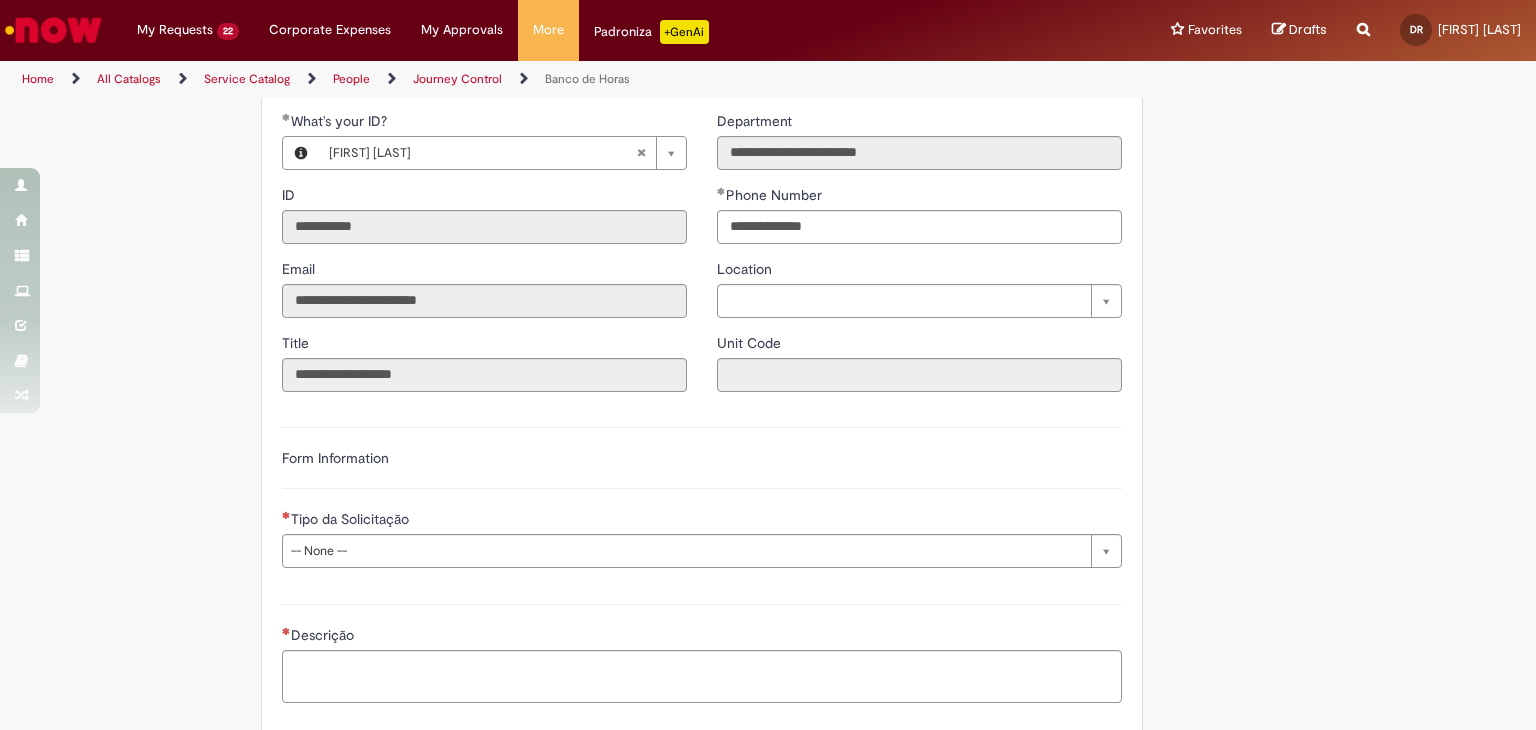 scroll, scrollTop: 968, scrollLeft: 0, axis: vertical 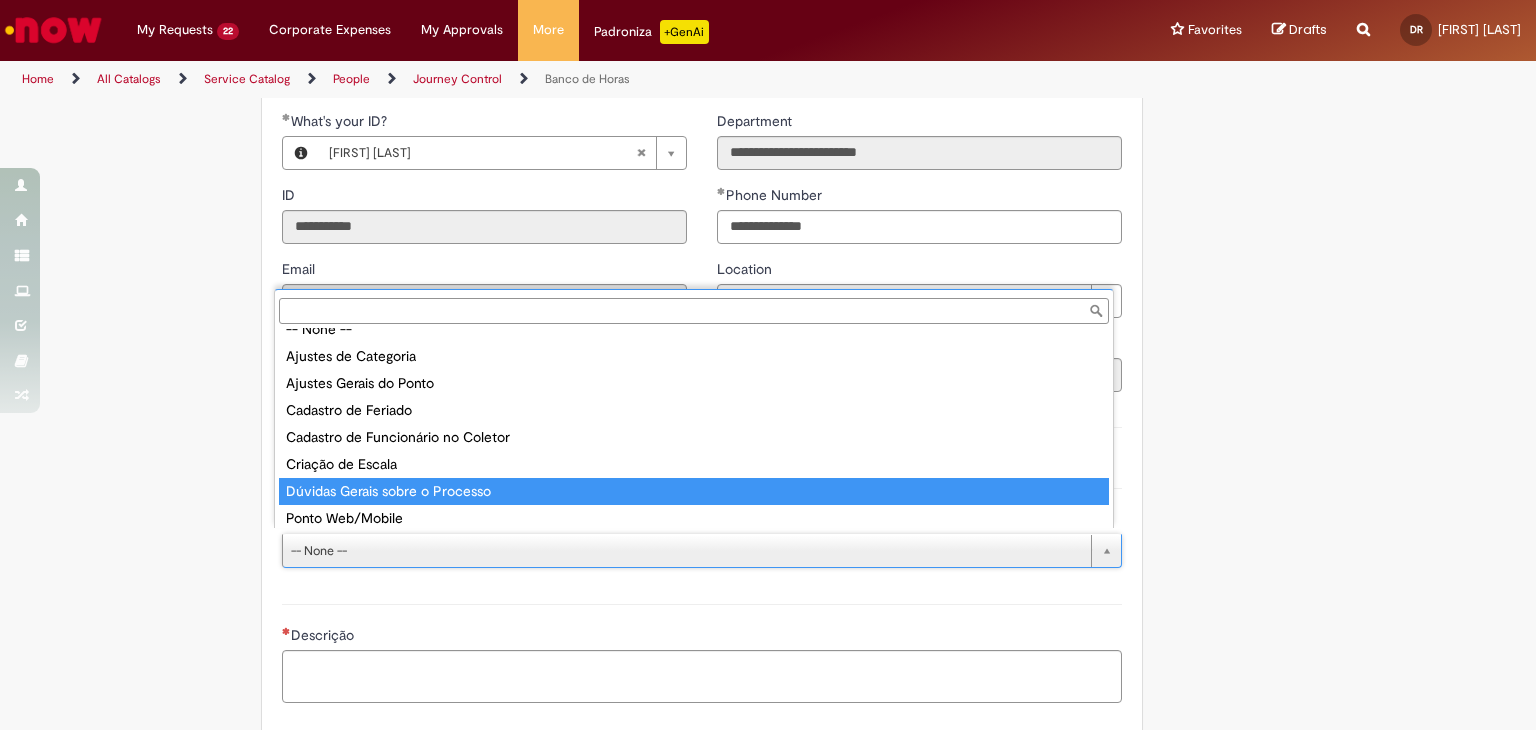 type on "**********" 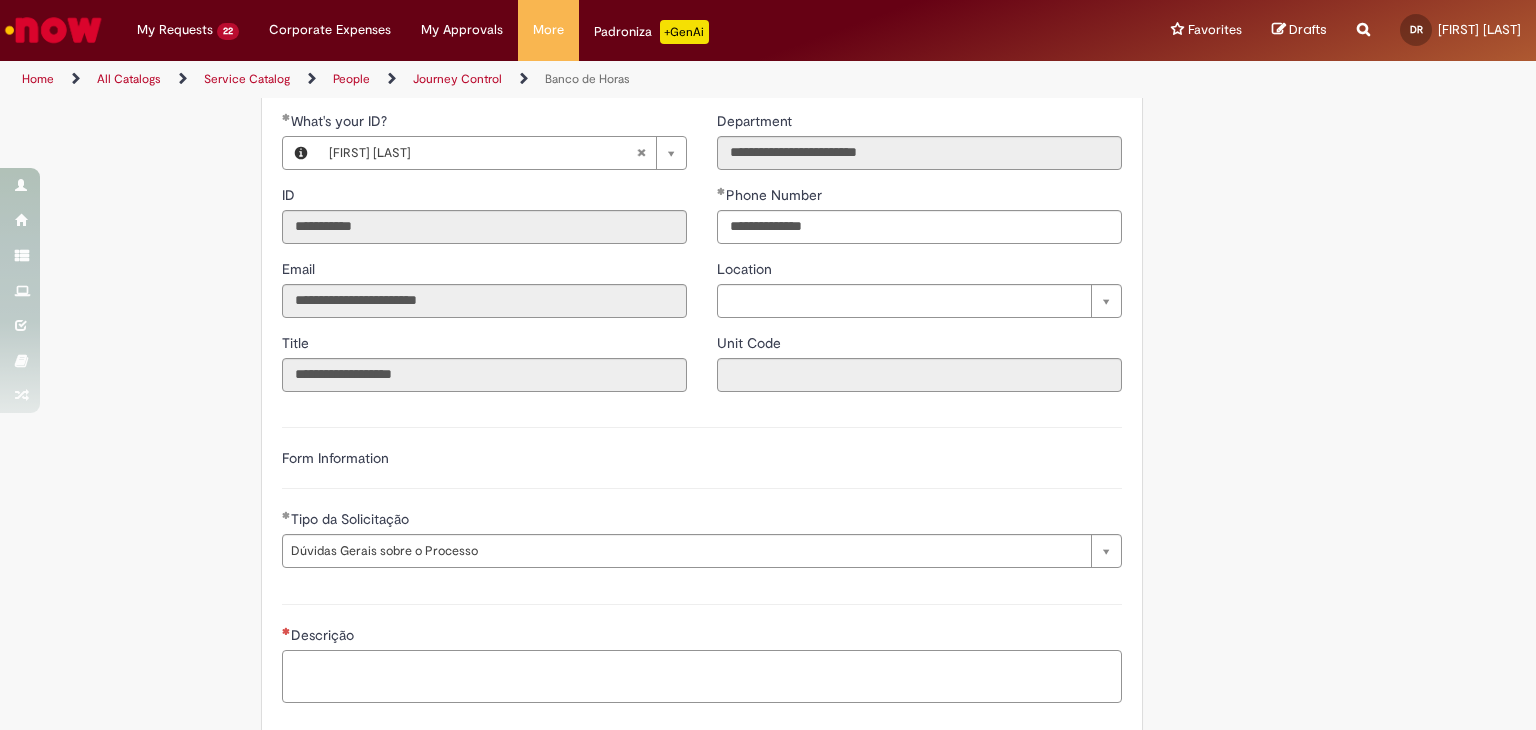 click on "Descrição" at bounding box center (702, 677) 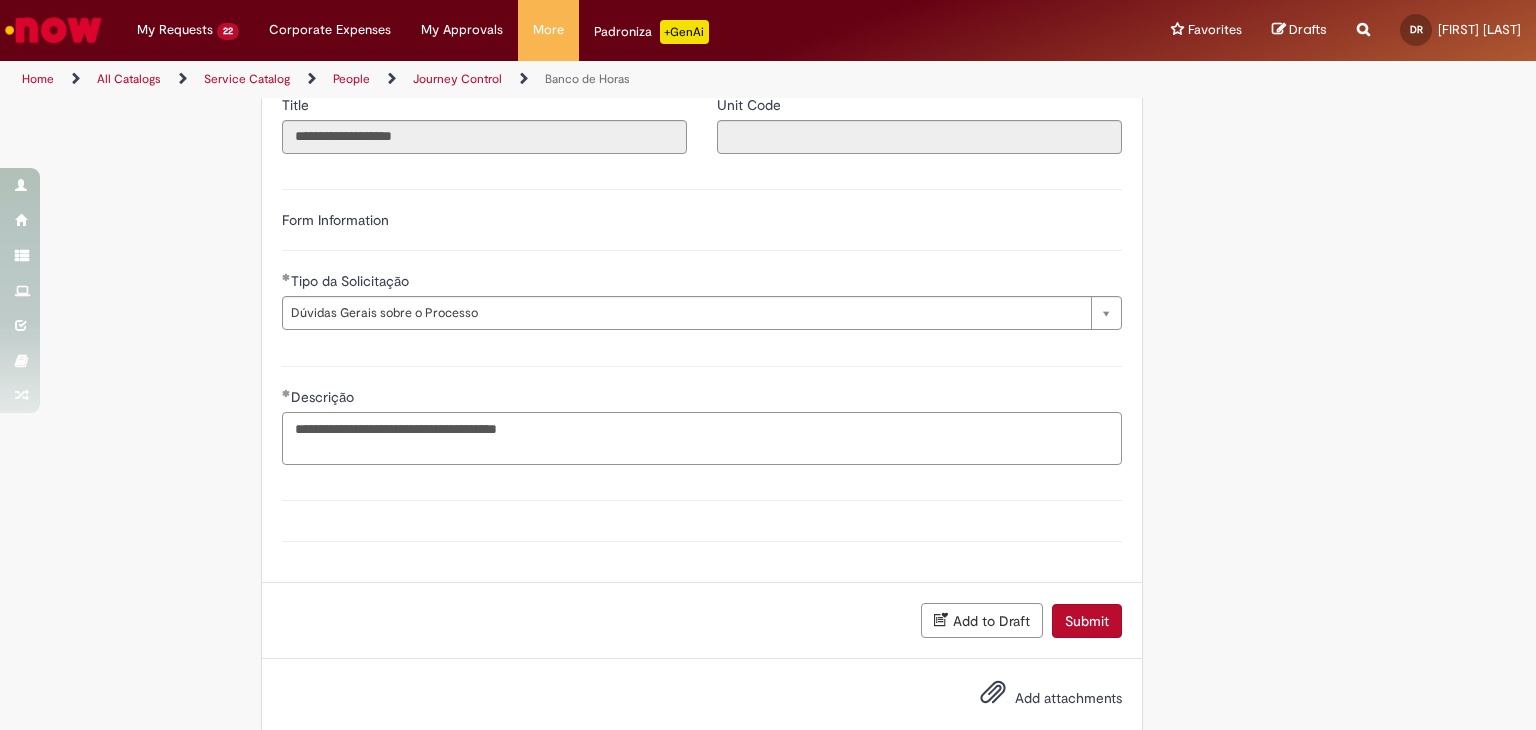 scroll, scrollTop: 1236, scrollLeft: 0, axis: vertical 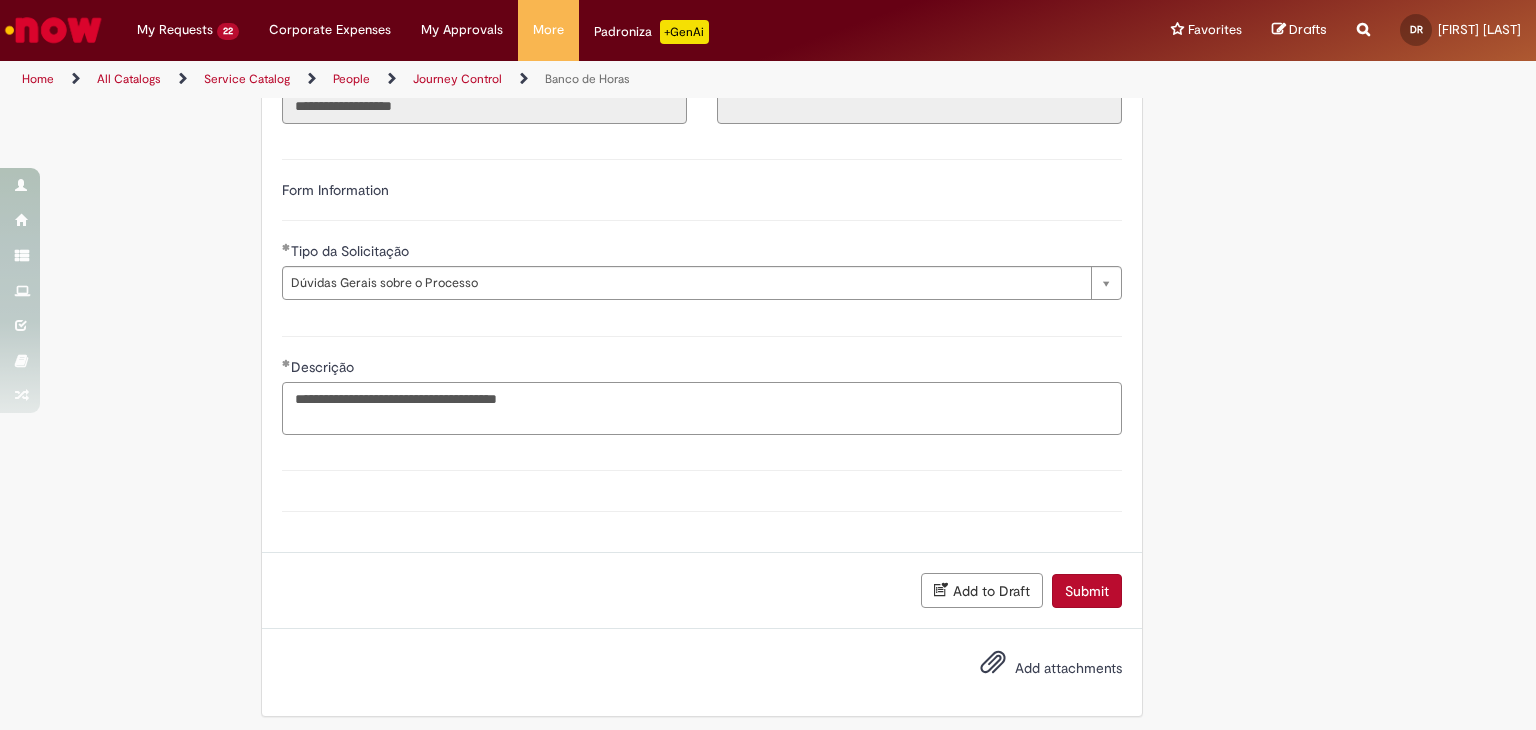 click on "**********" at bounding box center [702, 409] 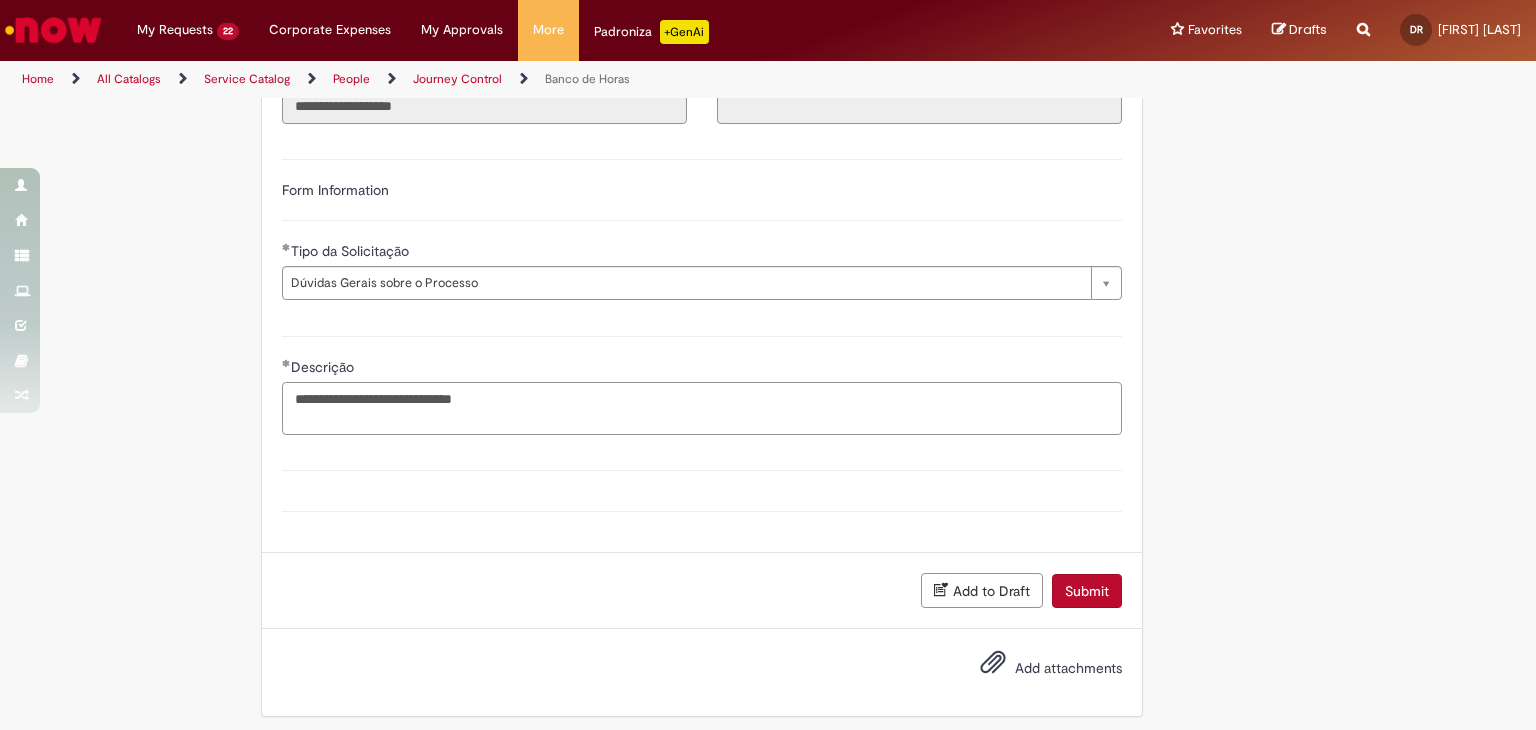 click on "**********" at bounding box center [702, 409] 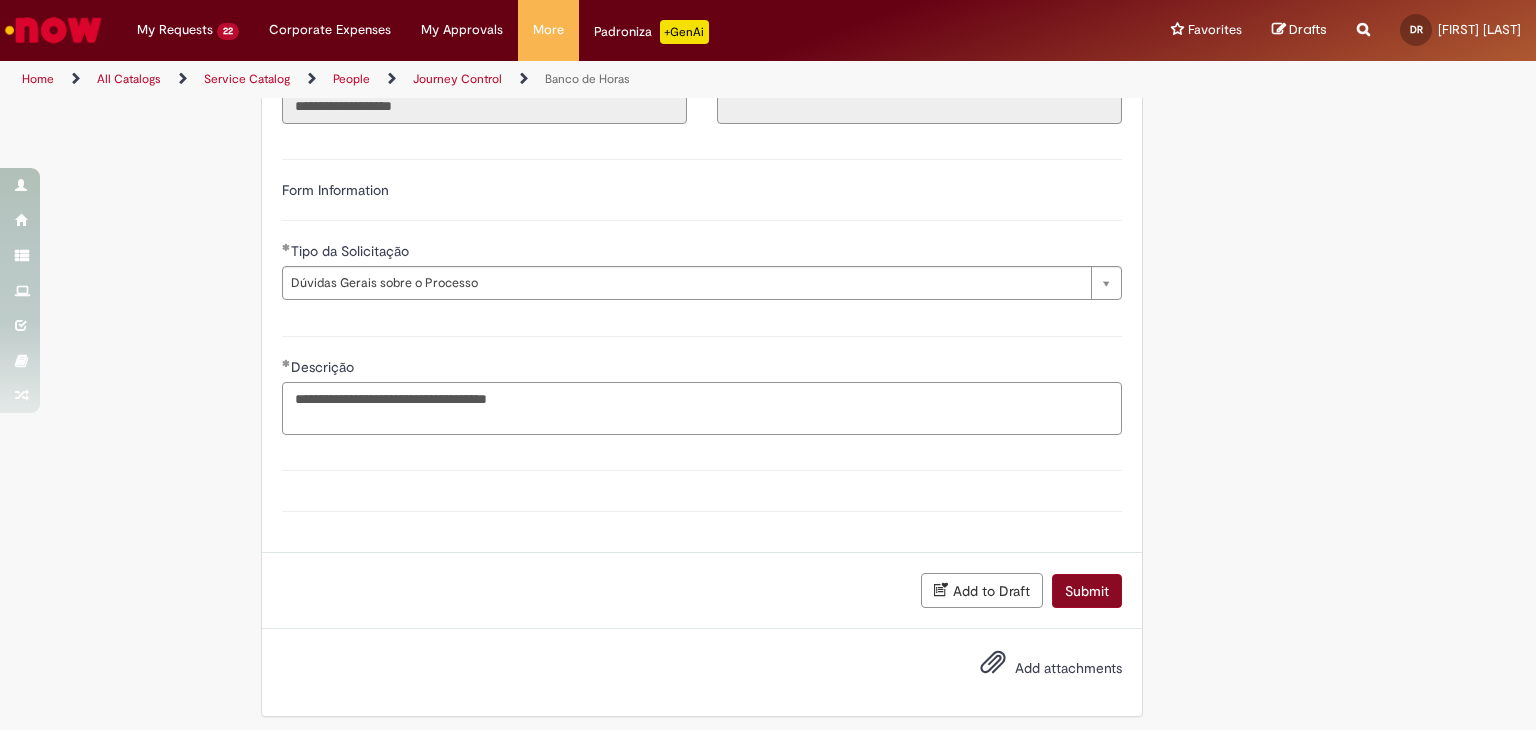 type on "**********" 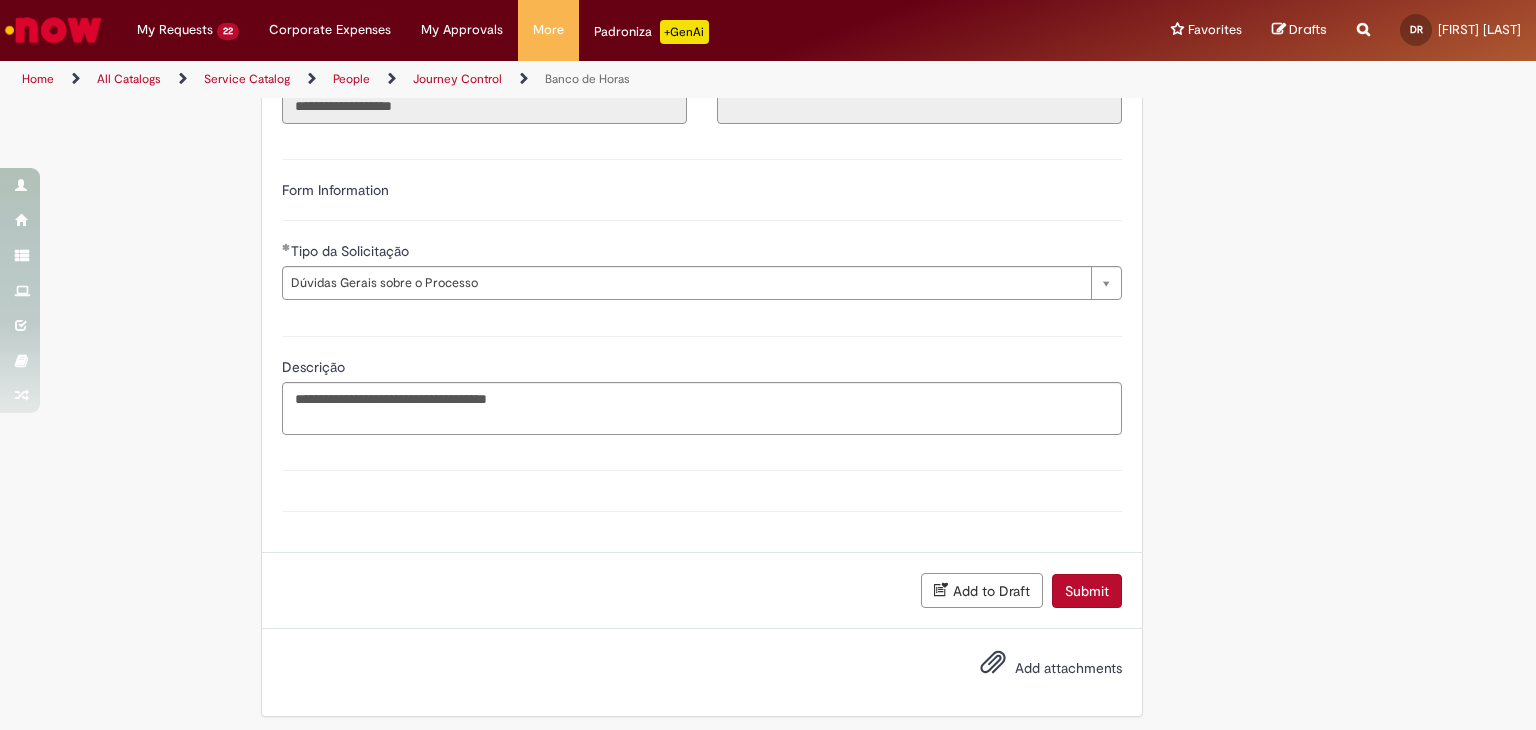 click on "Submit" at bounding box center (1087, 591) 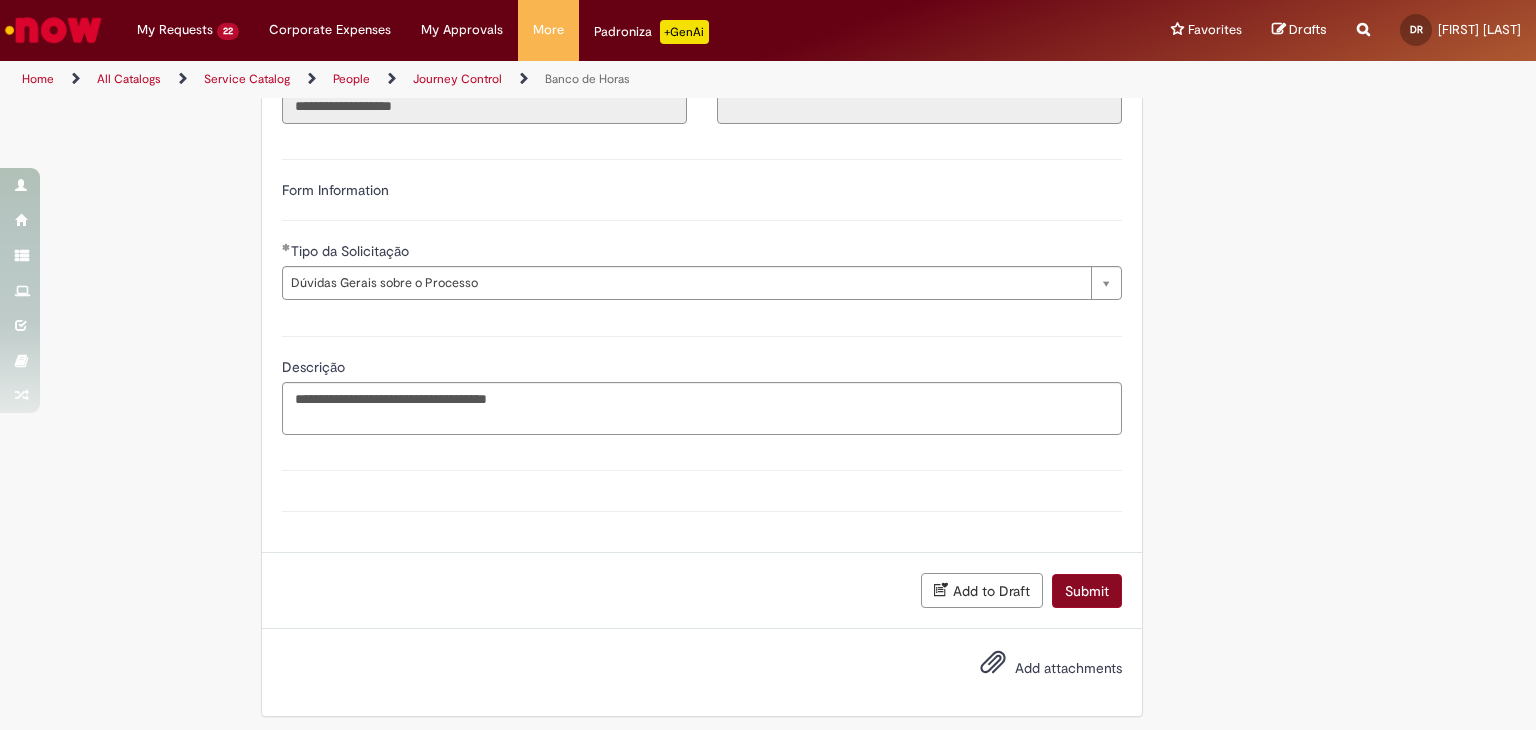scroll, scrollTop: 1190, scrollLeft: 0, axis: vertical 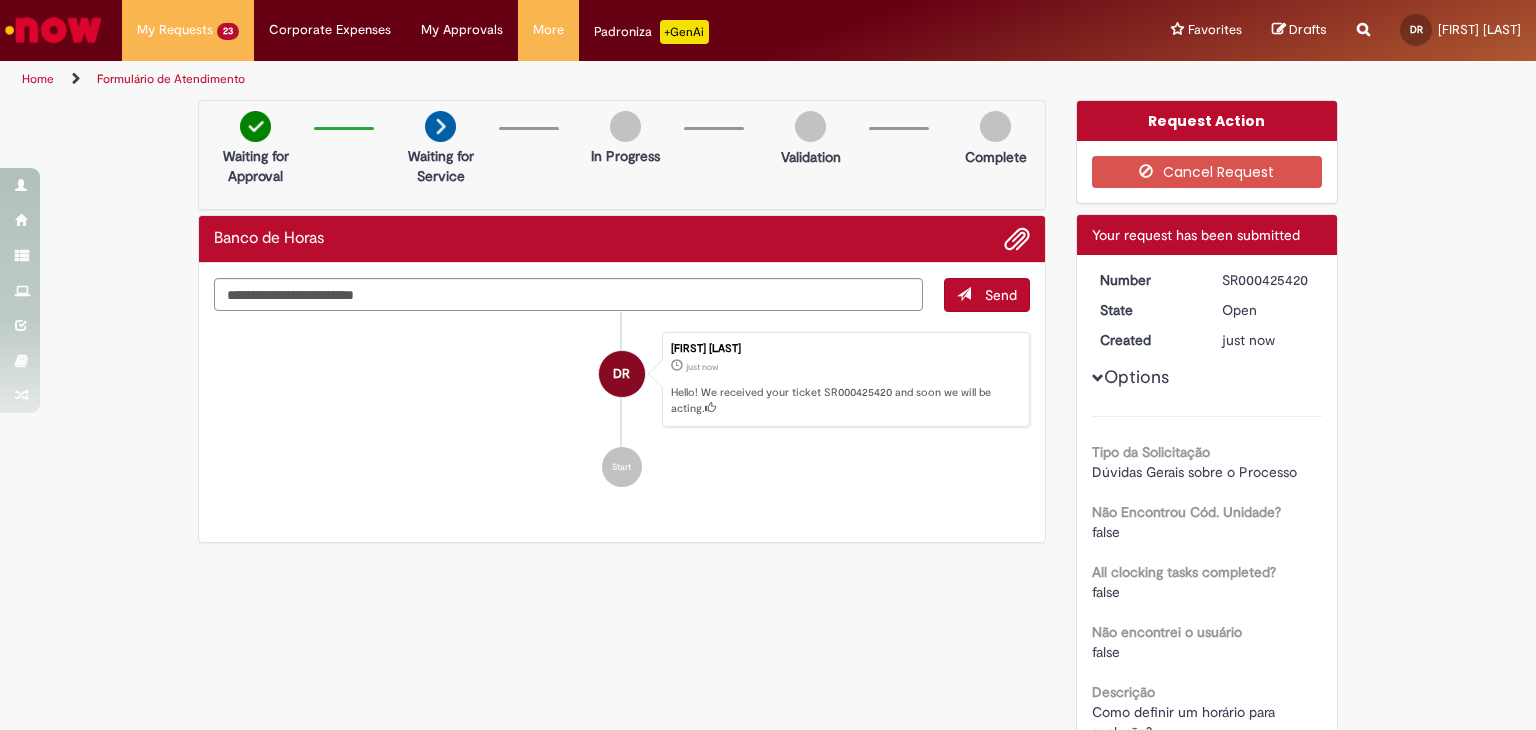 click on "SR000425420" at bounding box center (1268, 280) 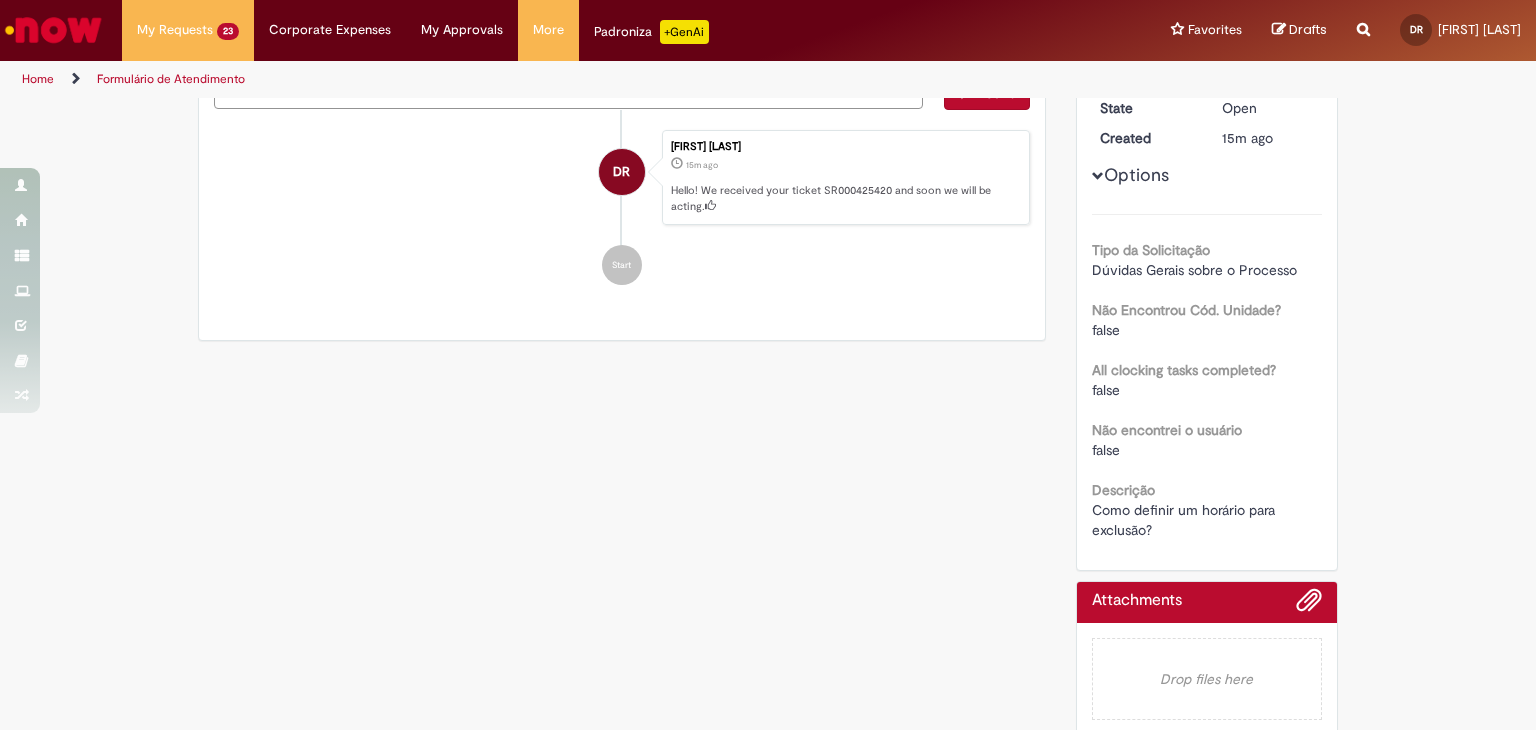 scroll, scrollTop: 203, scrollLeft: 0, axis: vertical 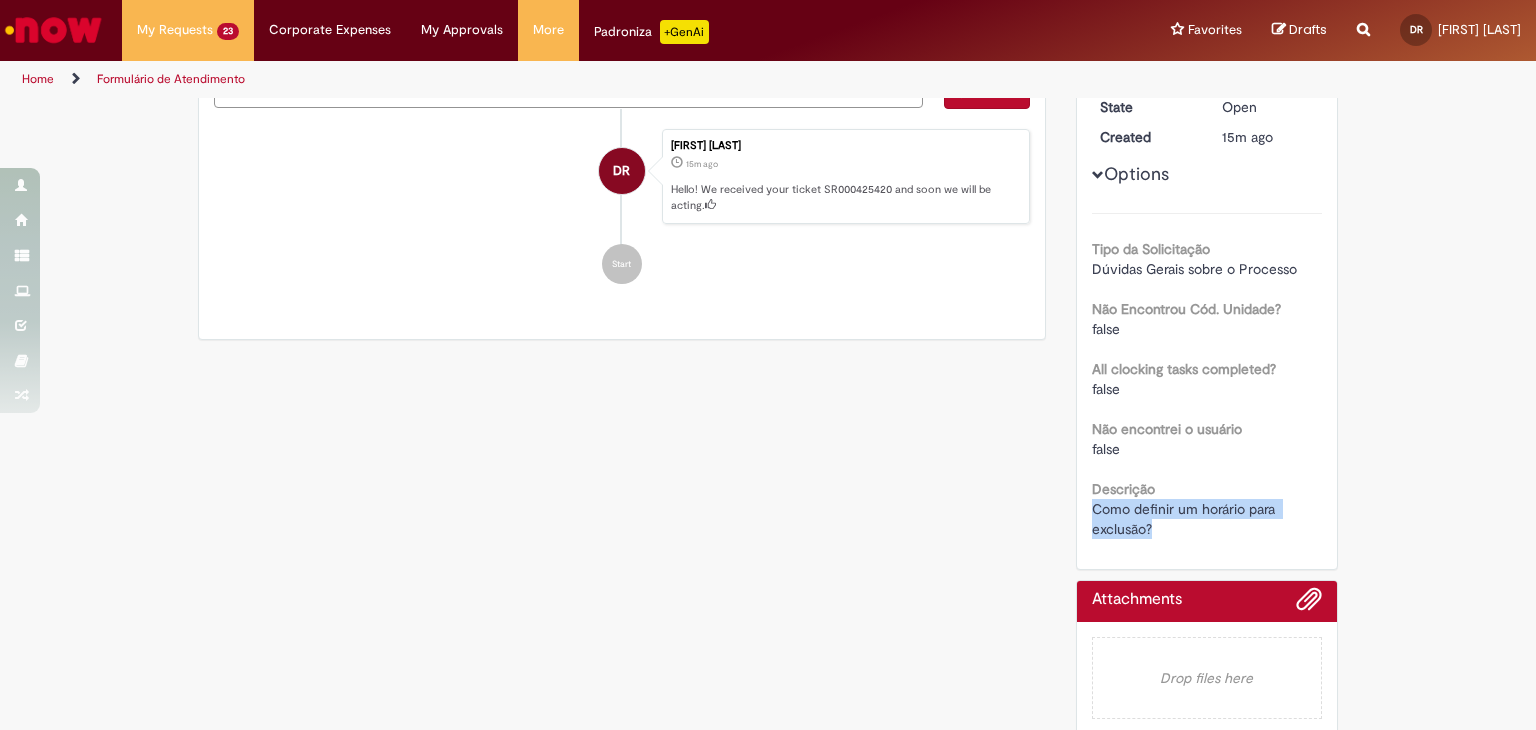 drag, startPoint x: 1162, startPoint y: 520, endPoint x: 1059, endPoint y: 500, distance: 104.92378 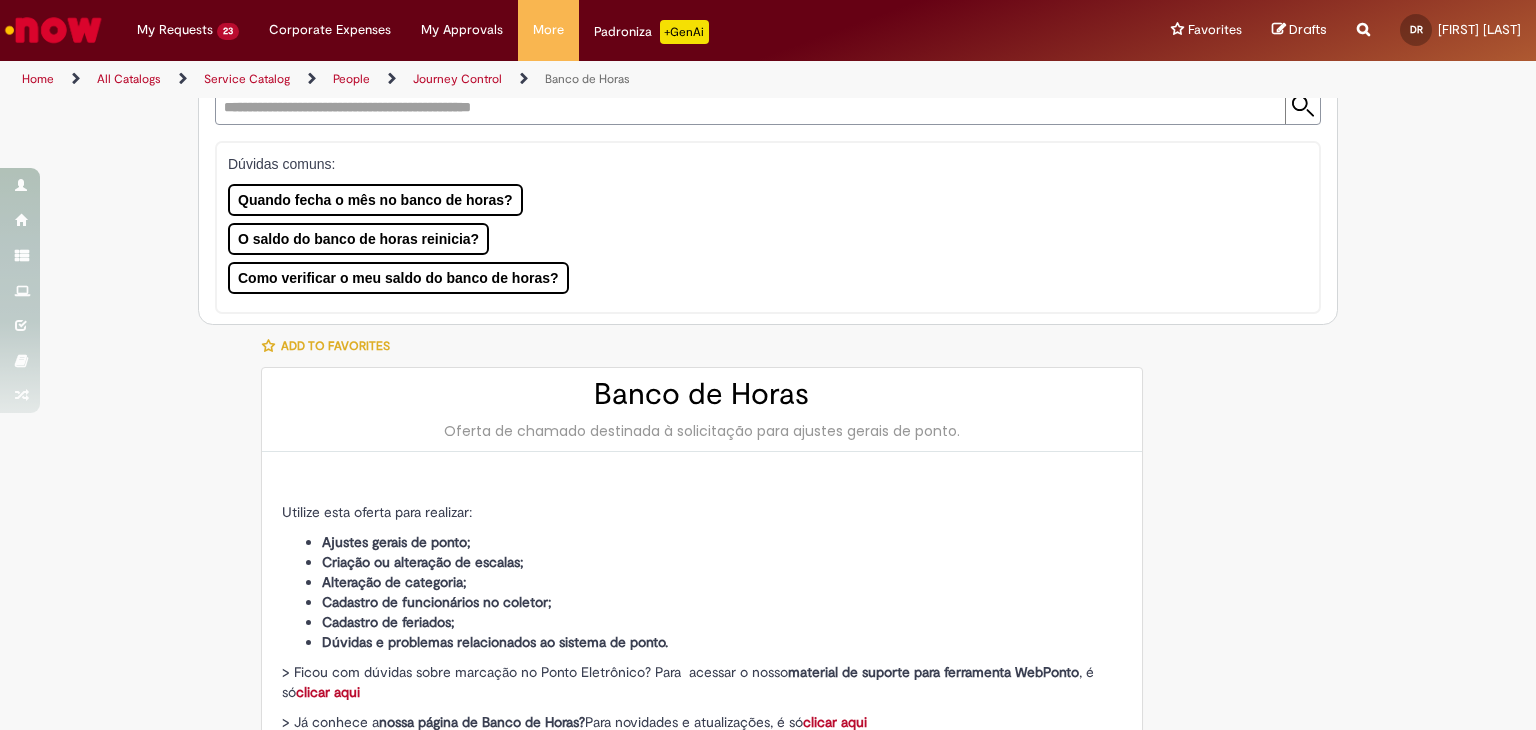 type on "**********" 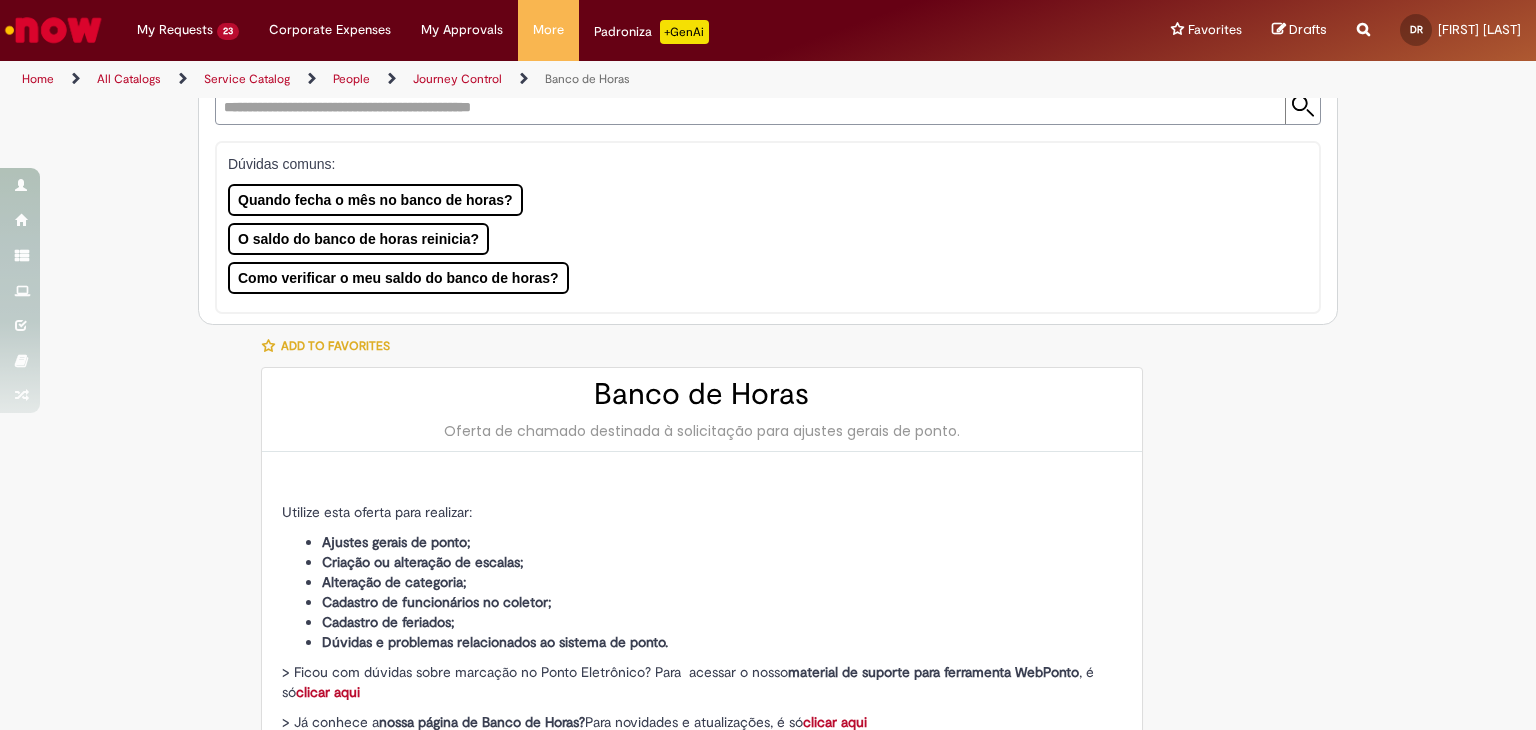 type on "**********" 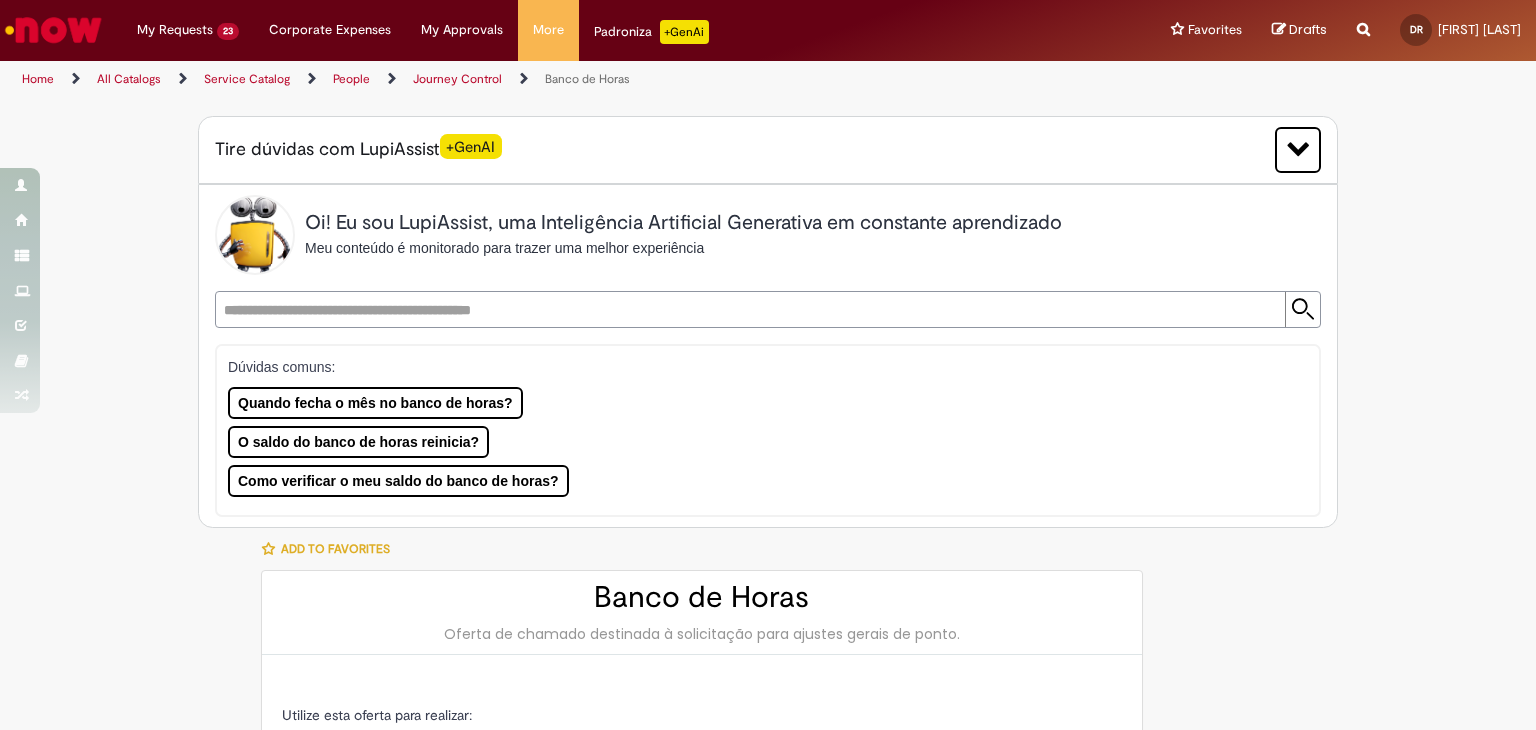 type on "**********" 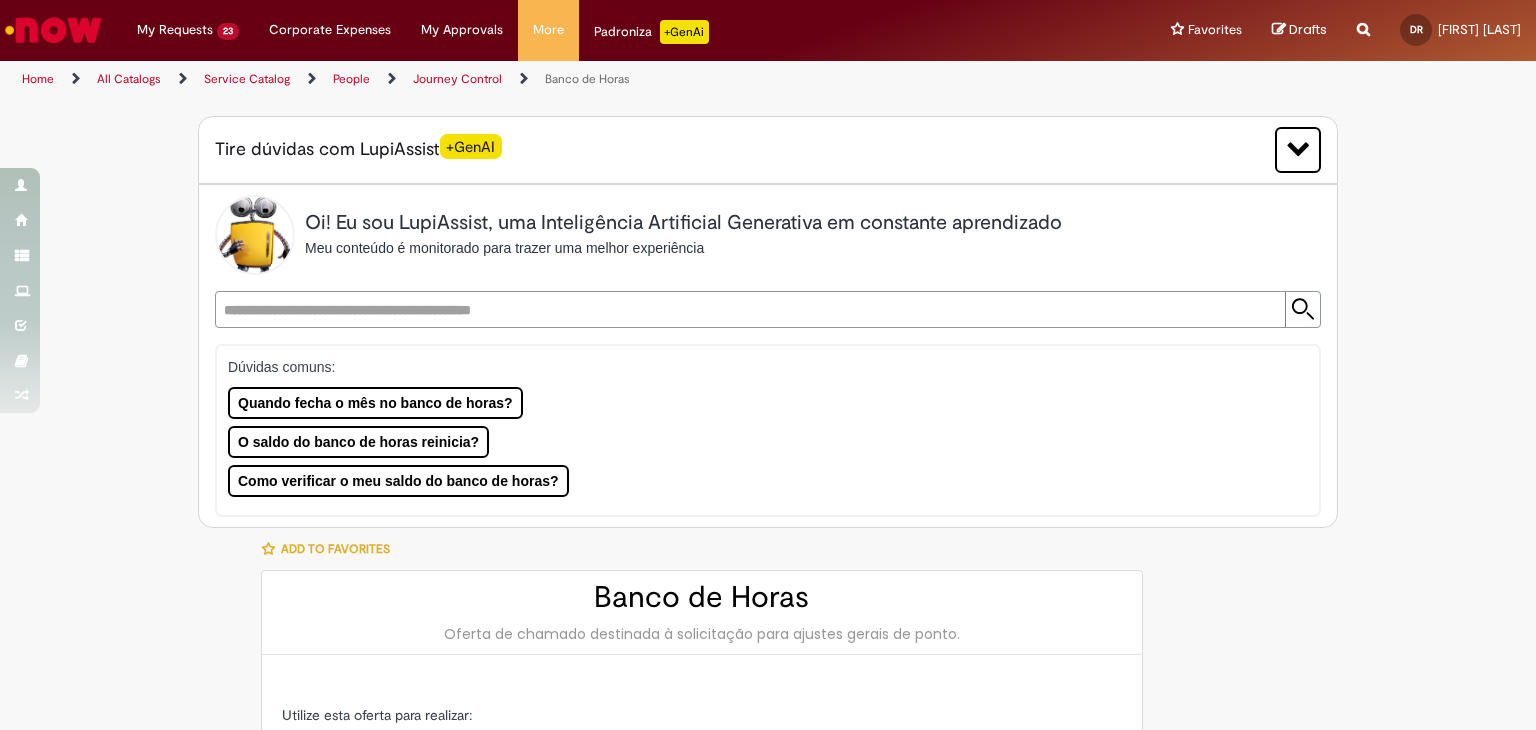 type on "**********" 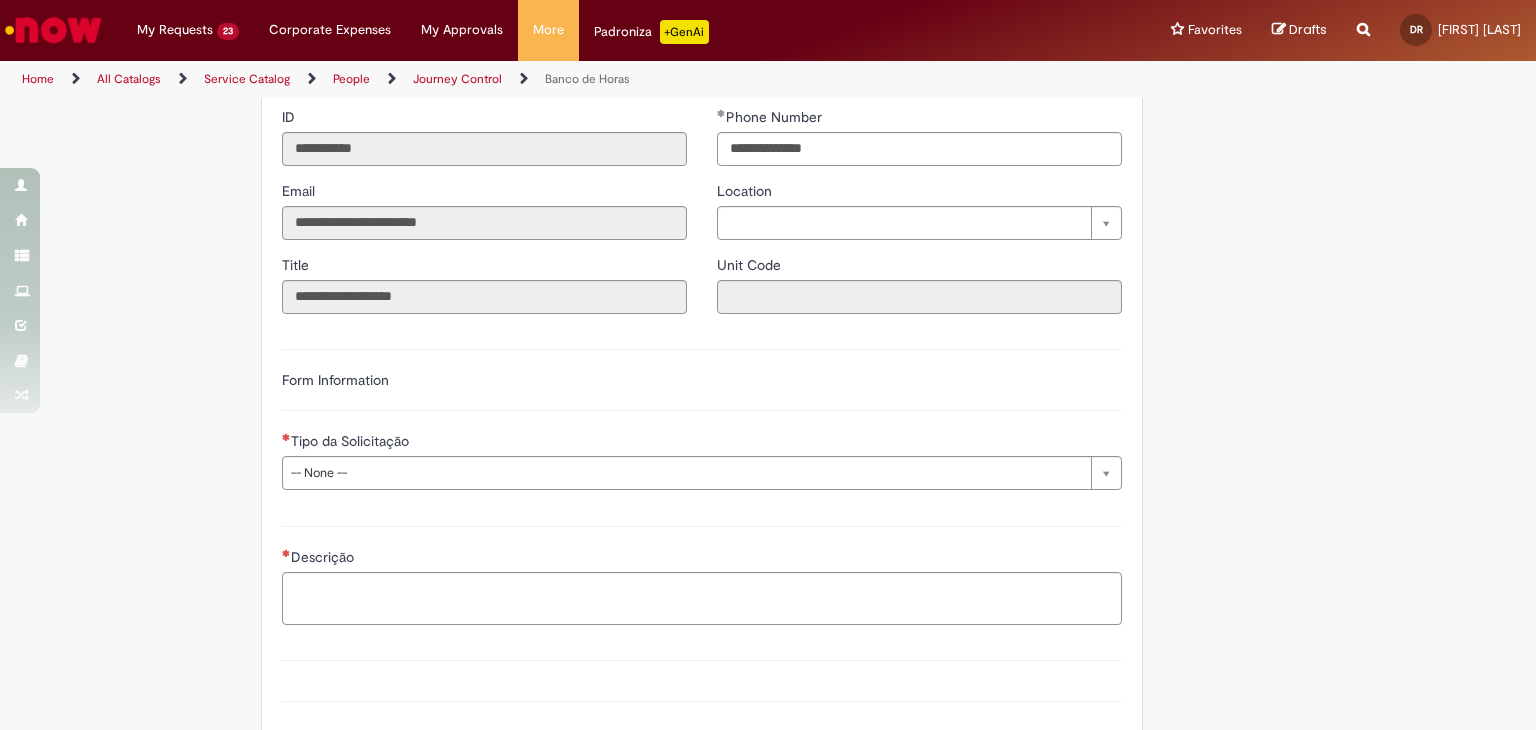 scroll, scrollTop: 1190, scrollLeft: 0, axis: vertical 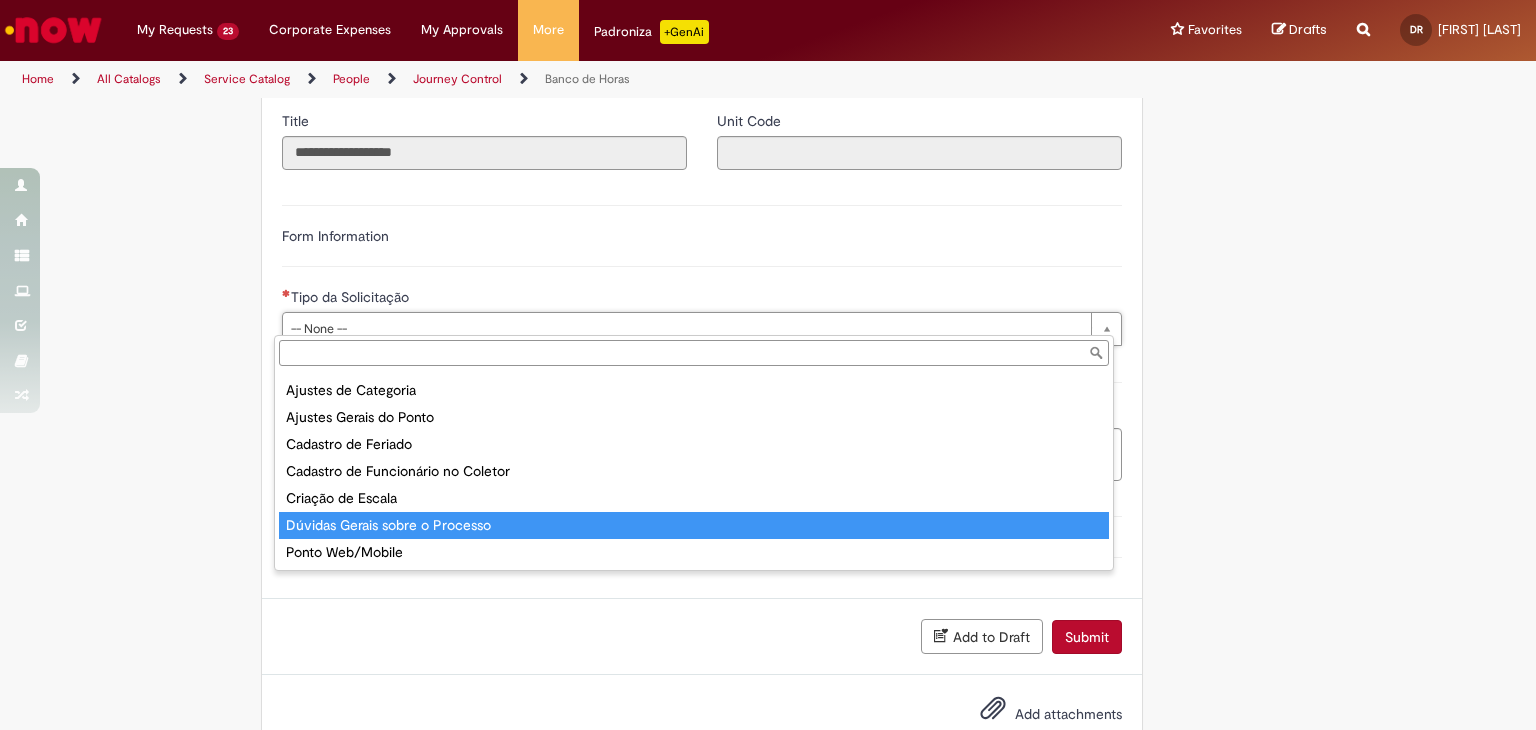 type on "**********" 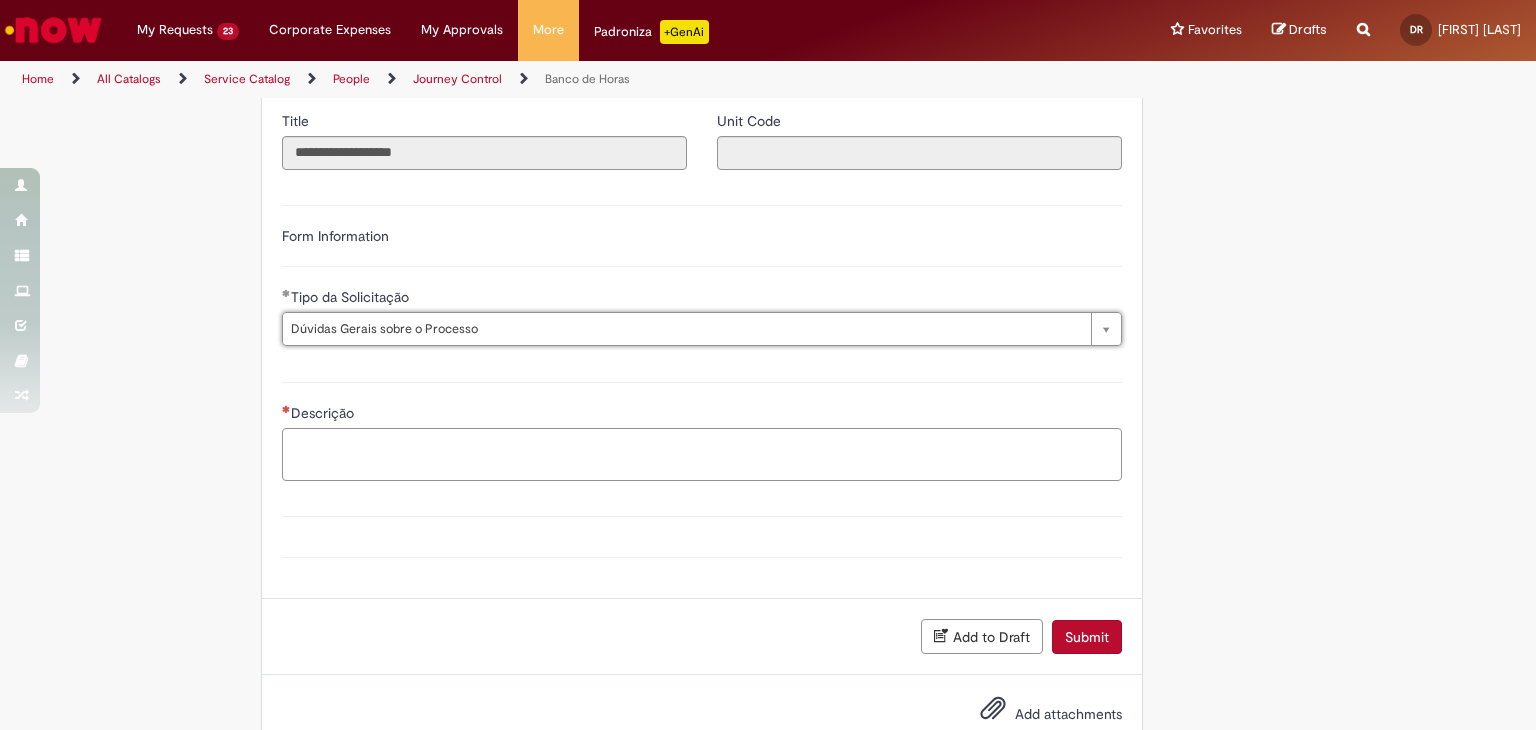 click on "Descrição" at bounding box center (702, 455) 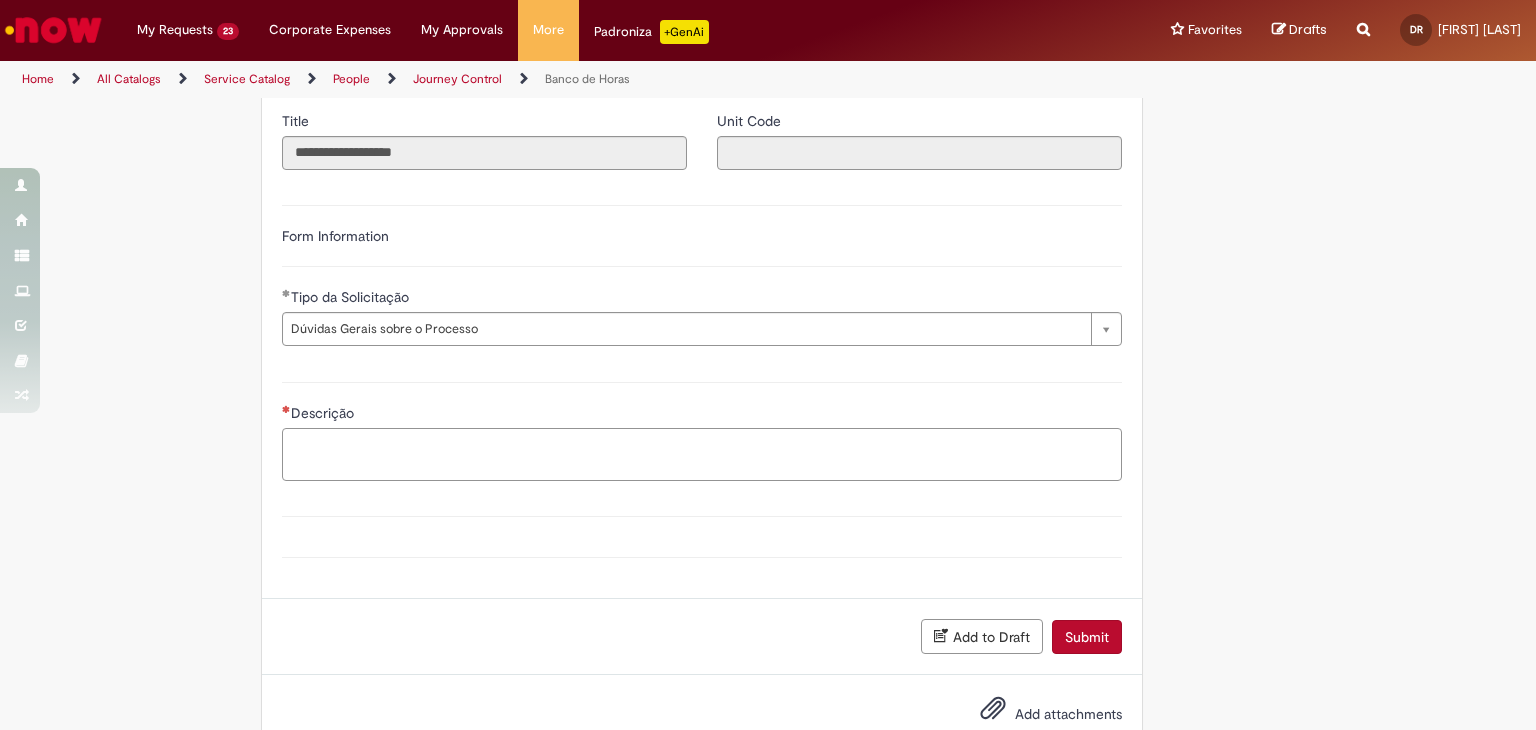 paste on "**********" 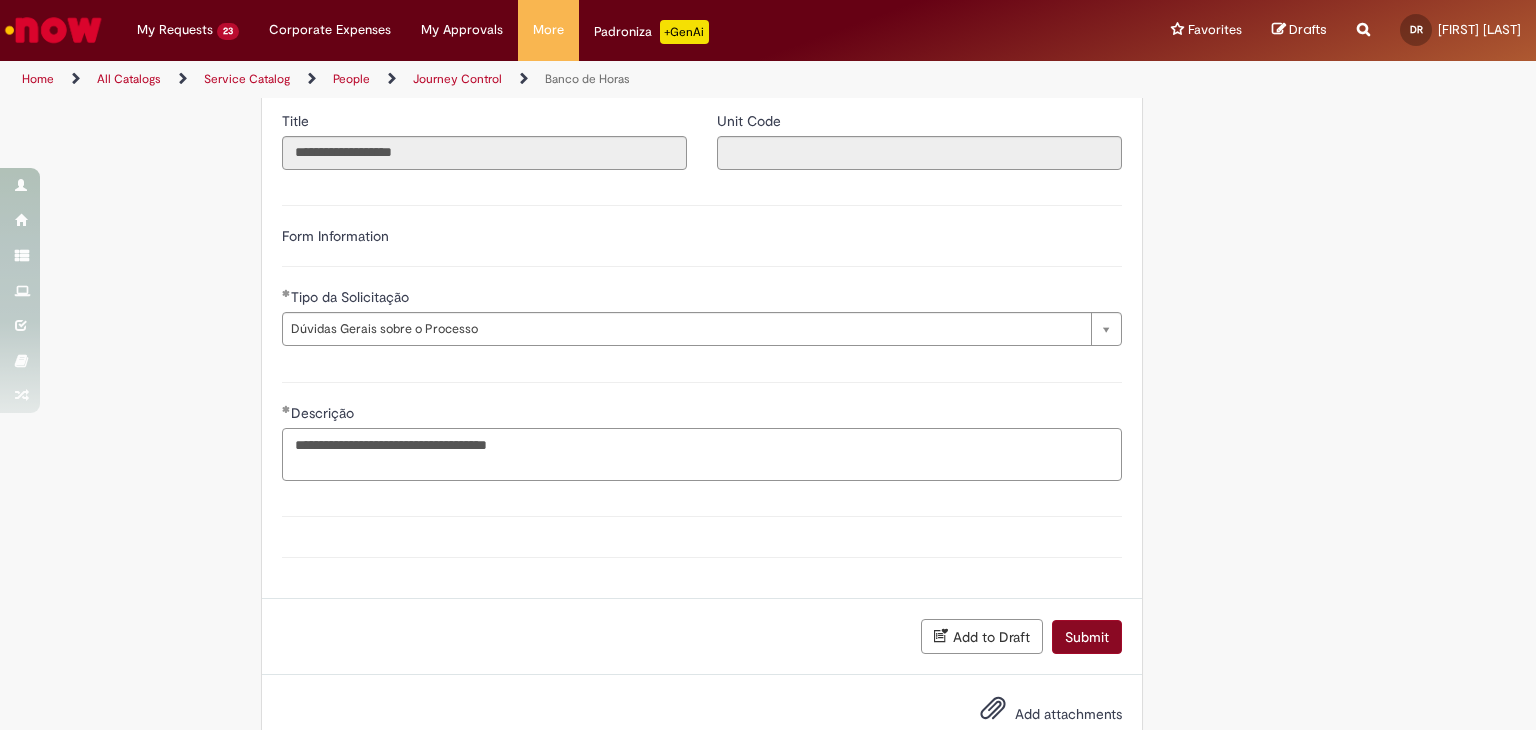 type on "**********" 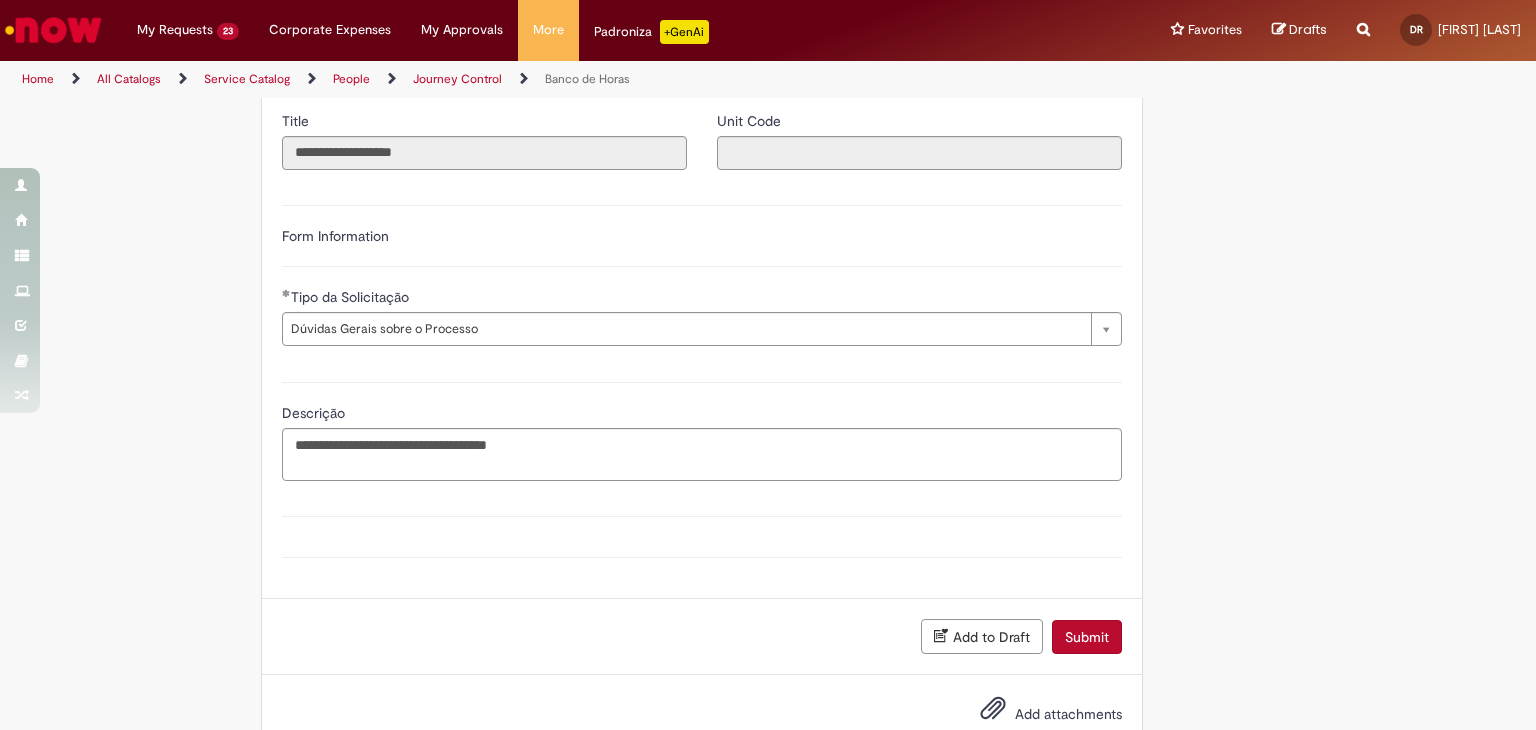 click on "Submit" at bounding box center (1087, 637) 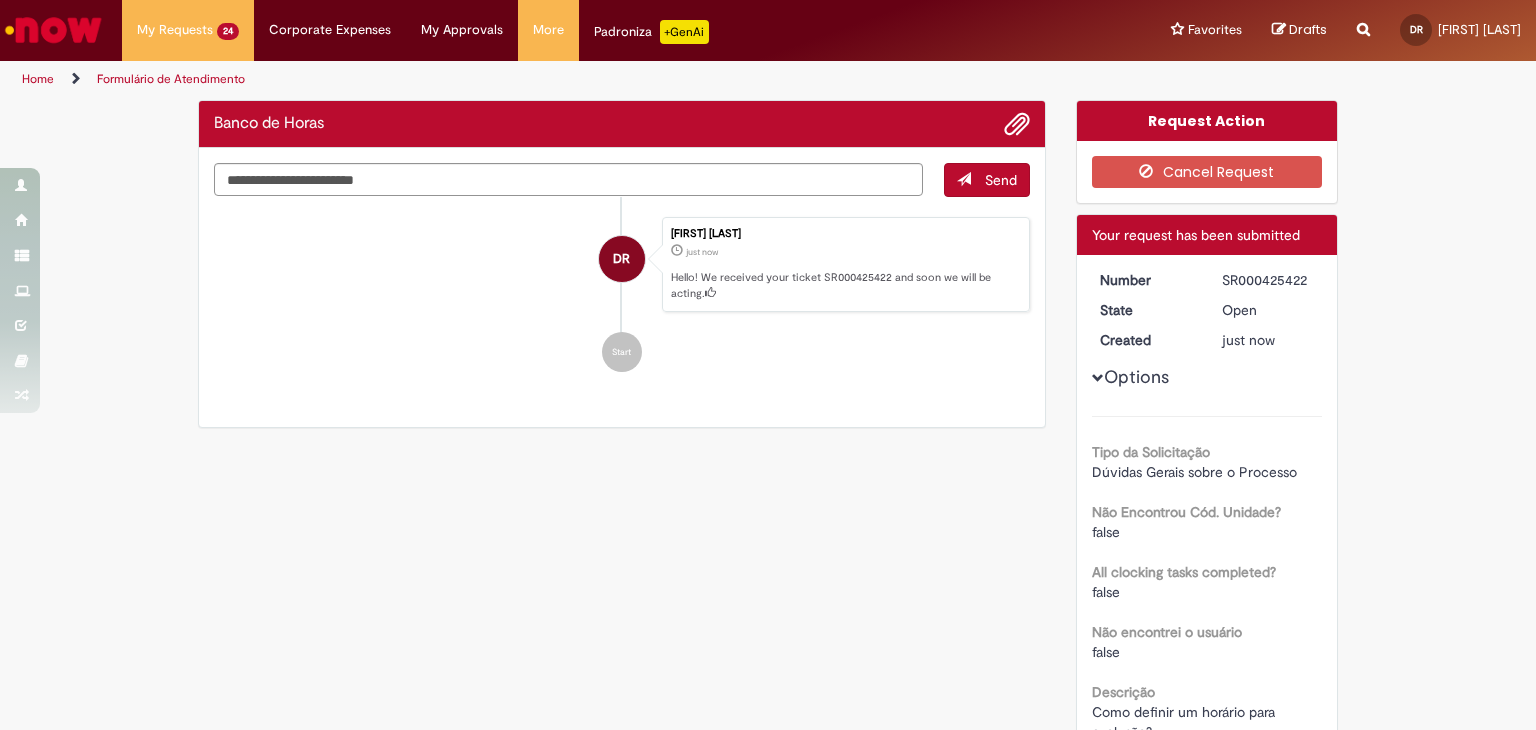 click on "SR000425422" at bounding box center [1268, 280] 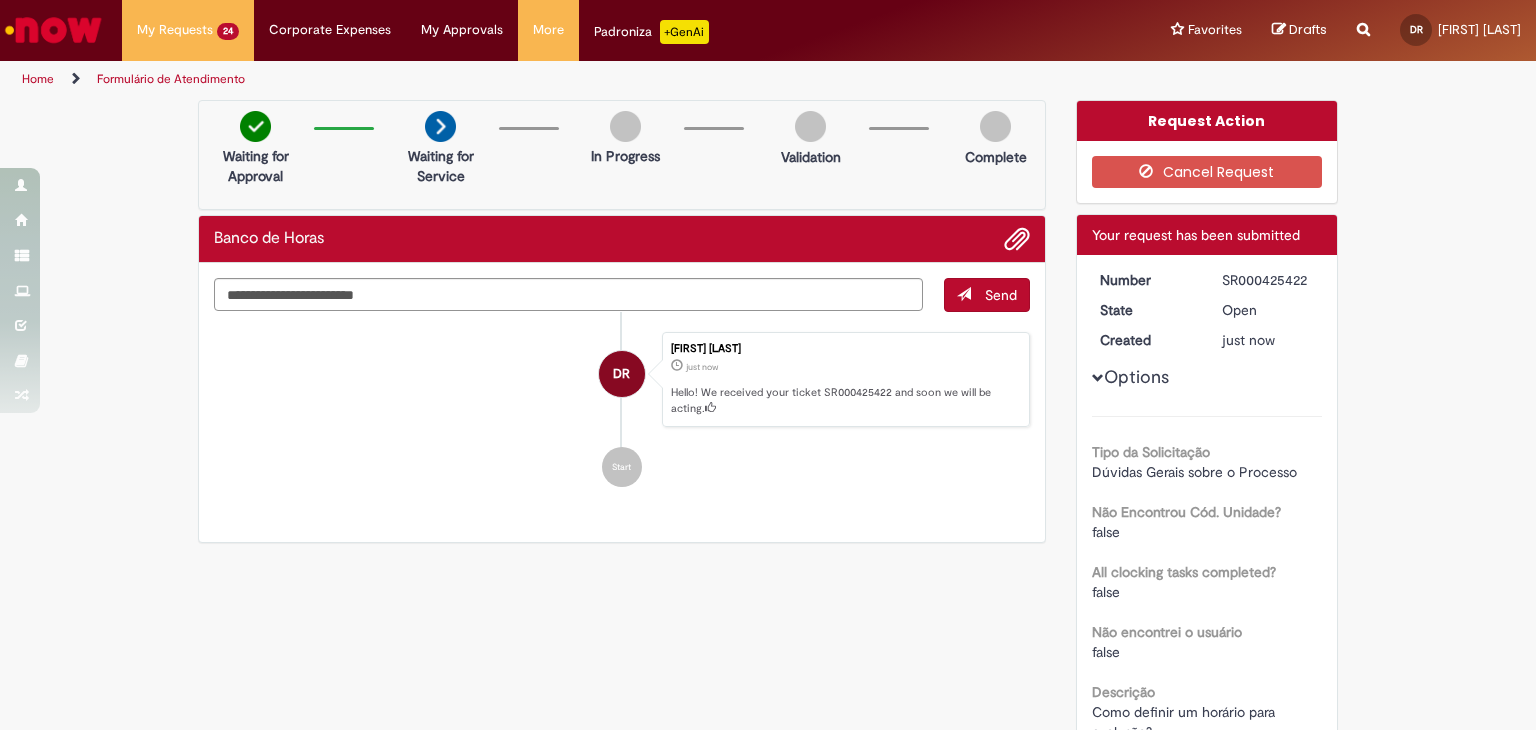scroll, scrollTop: 0, scrollLeft: 0, axis: both 